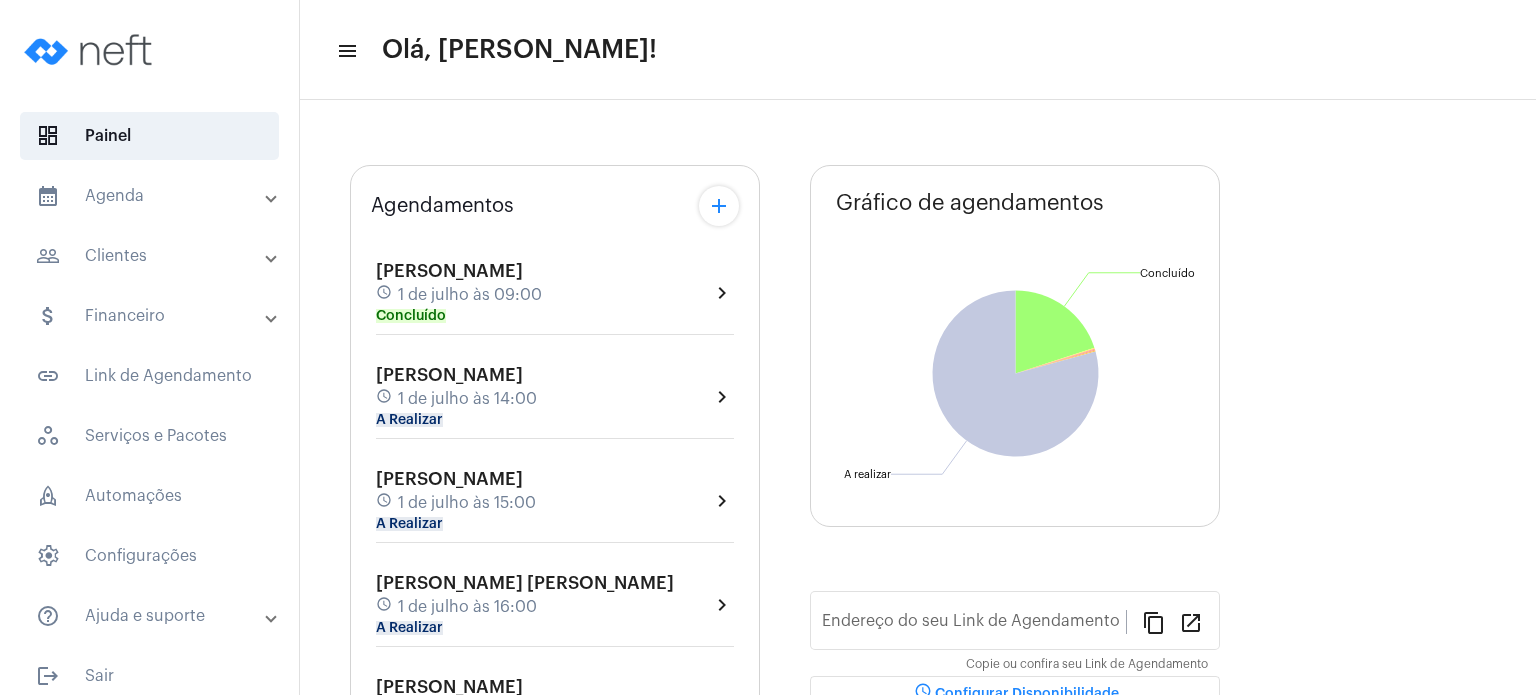 scroll, scrollTop: 0, scrollLeft: 0, axis: both 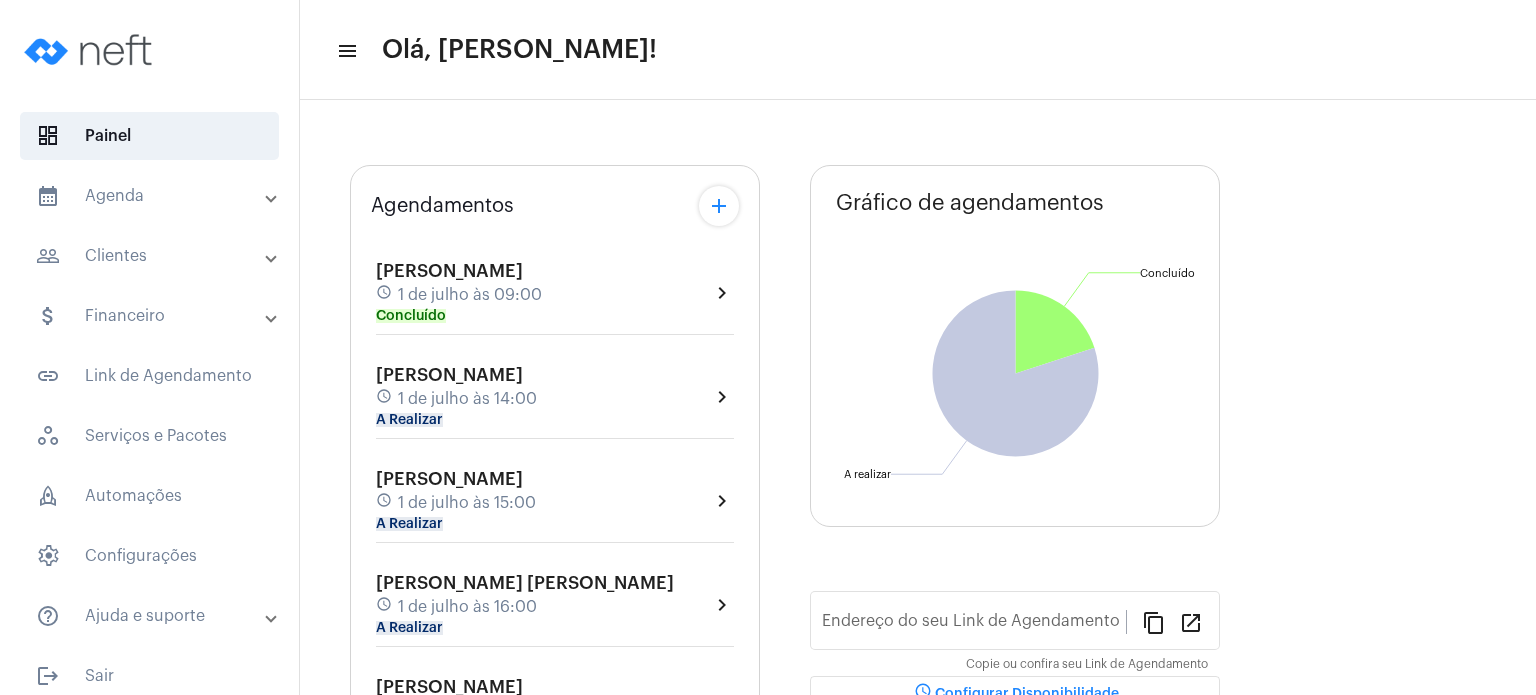 type on "[URL][DOMAIN_NAME]" 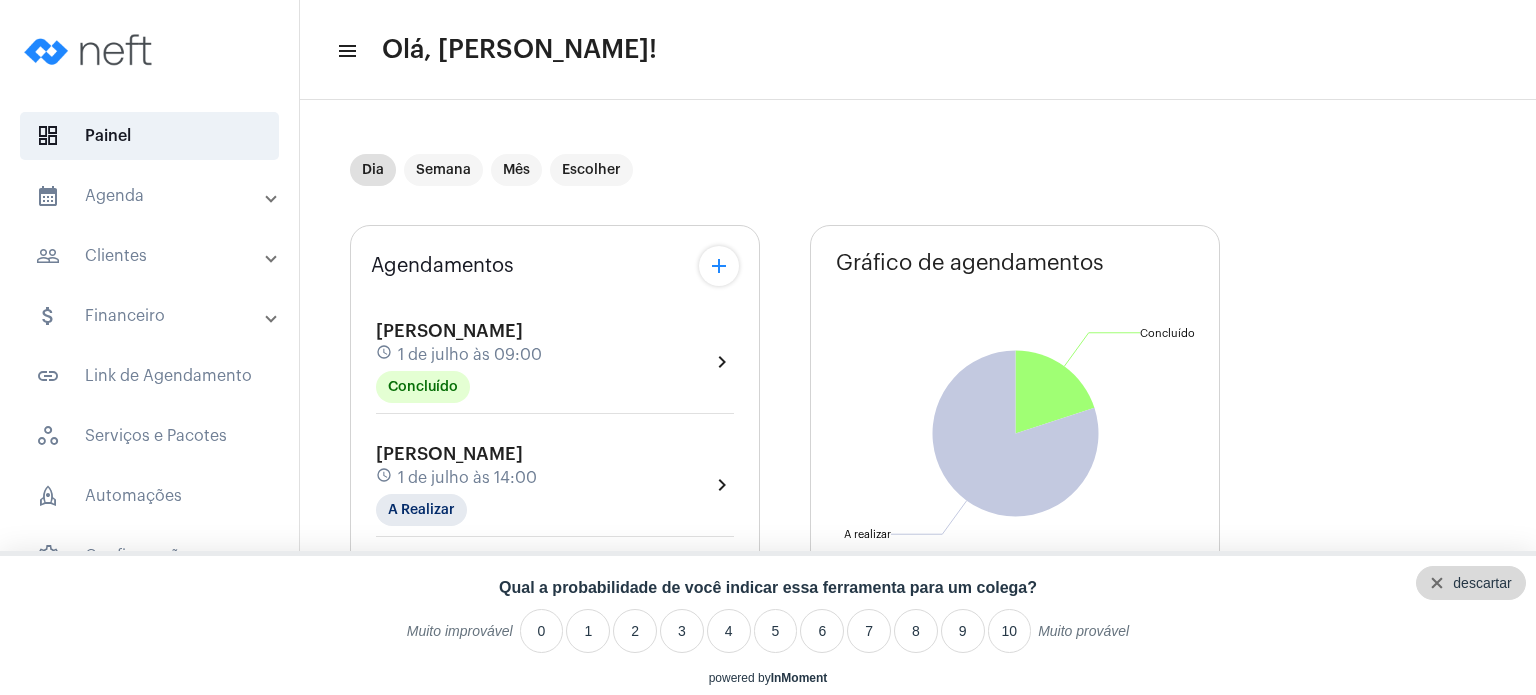 click on "descartar" at bounding box center (1471, 583) 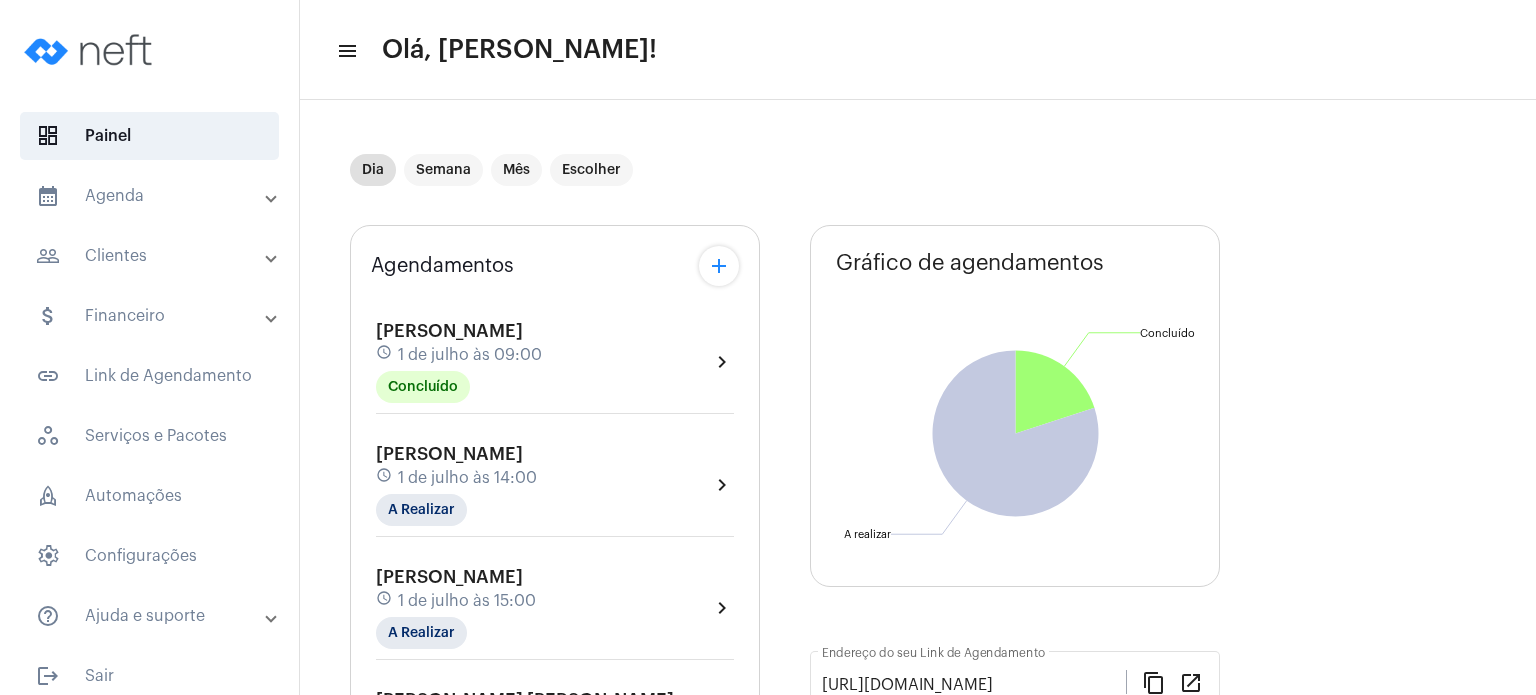 click on "[PERSON_NAME] schedule 1 de julho às 14:00 A Realizar" 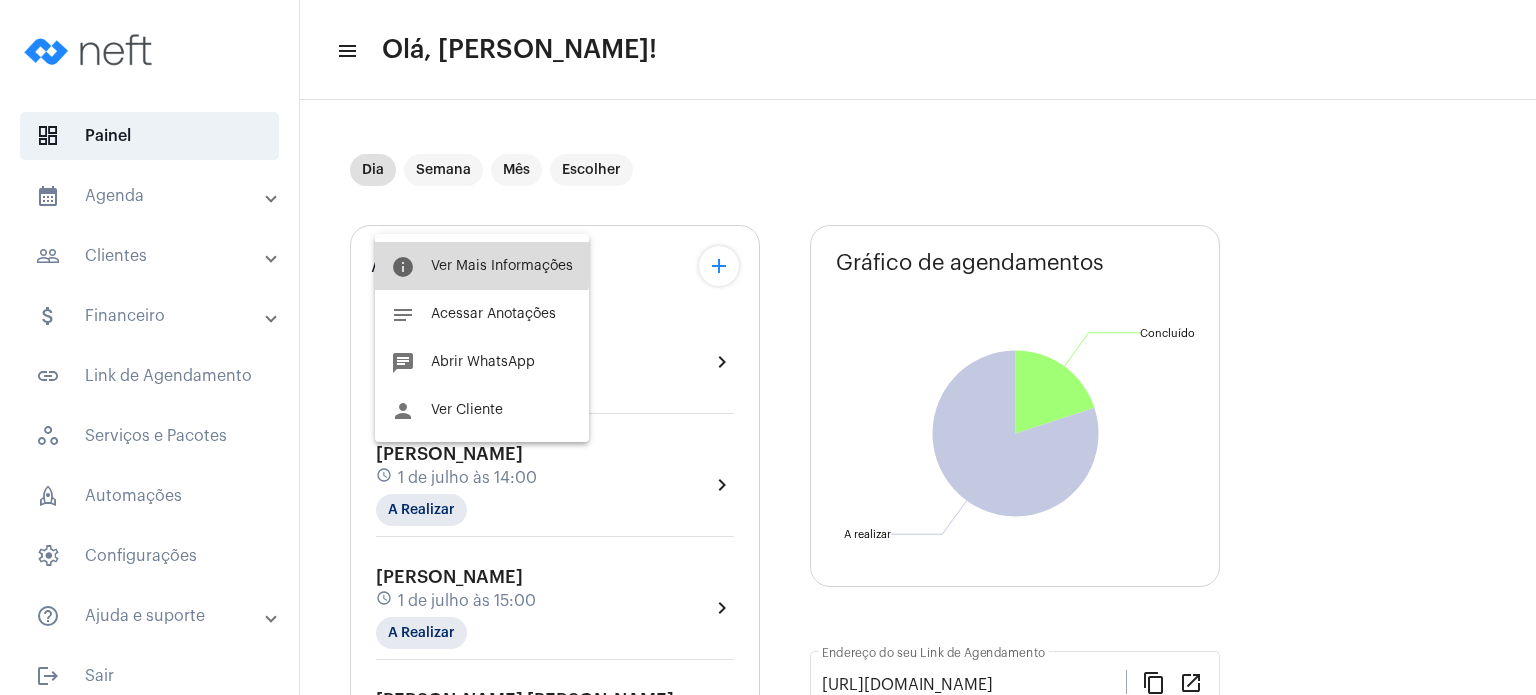 click on "info Ver Mais Informações" at bounding box center [482, 266] 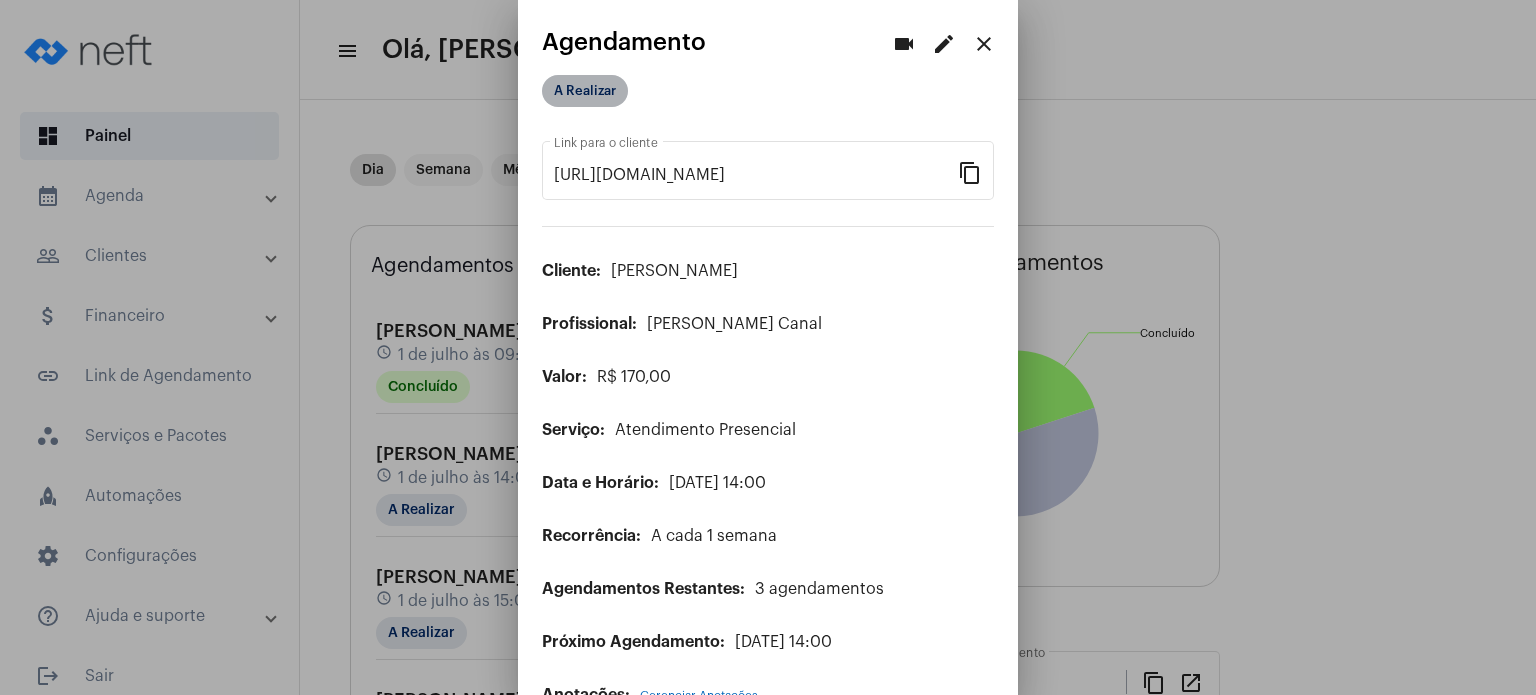 click on "A Realizar" at bounding box center [585, 91] 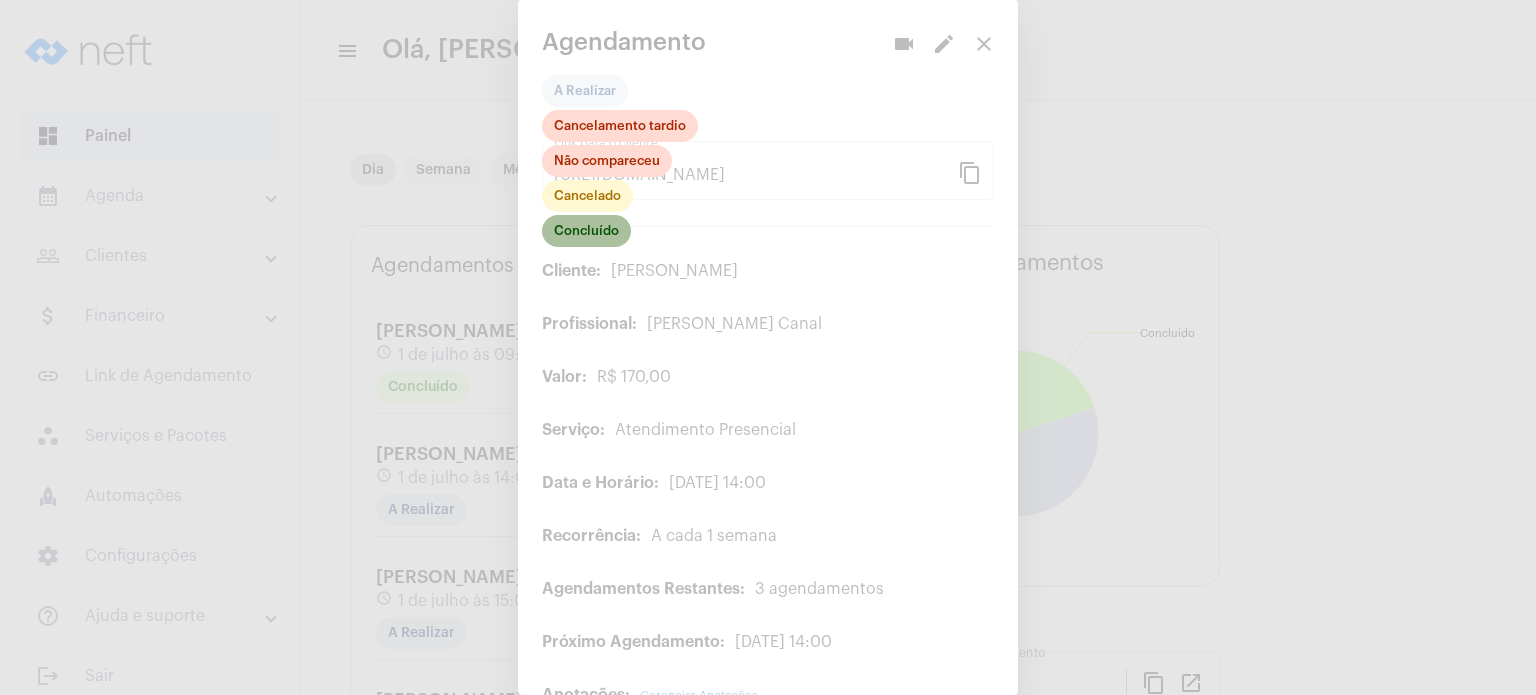 click on "Concluído" 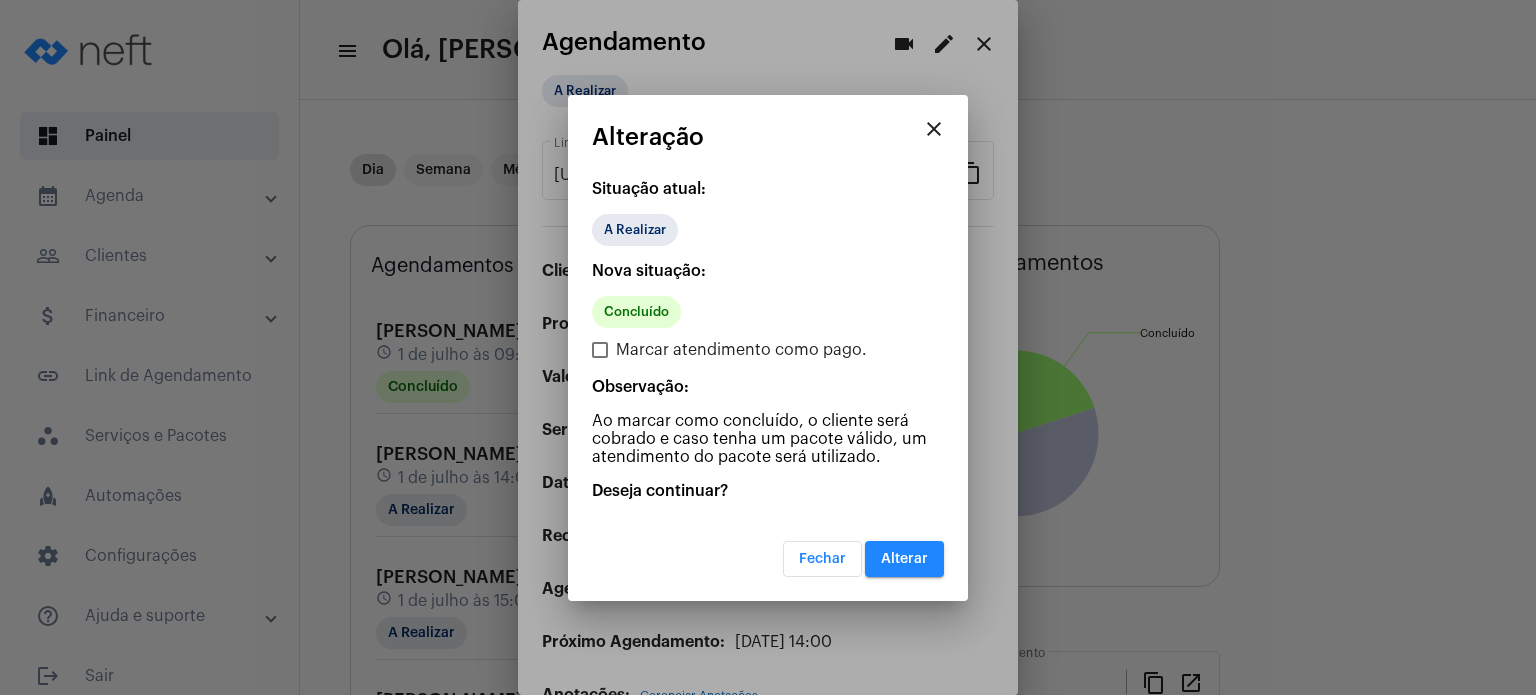 click on "close Alteração Situação atual: A Realizar Nova situação: Concluído   Marcar atendimento como pago. Observação: Ao marcar como concluído, o cliente será cobrado e caso tenha um pacote válido, um atendimento do pacote será utilizado. Deseja continuar? Fechar Alterar" at bounding box center (768, 348) 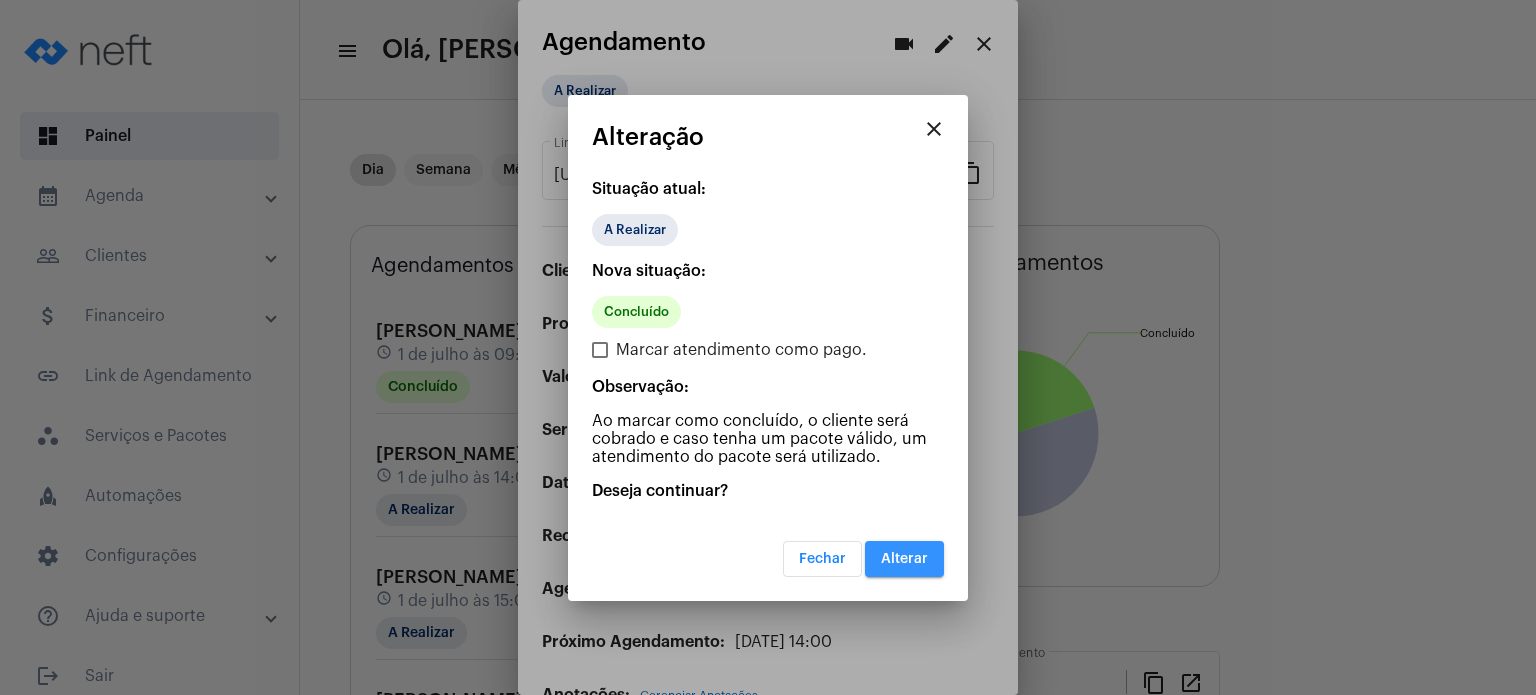 click on "Alterar" at bounding box center (904, 559) 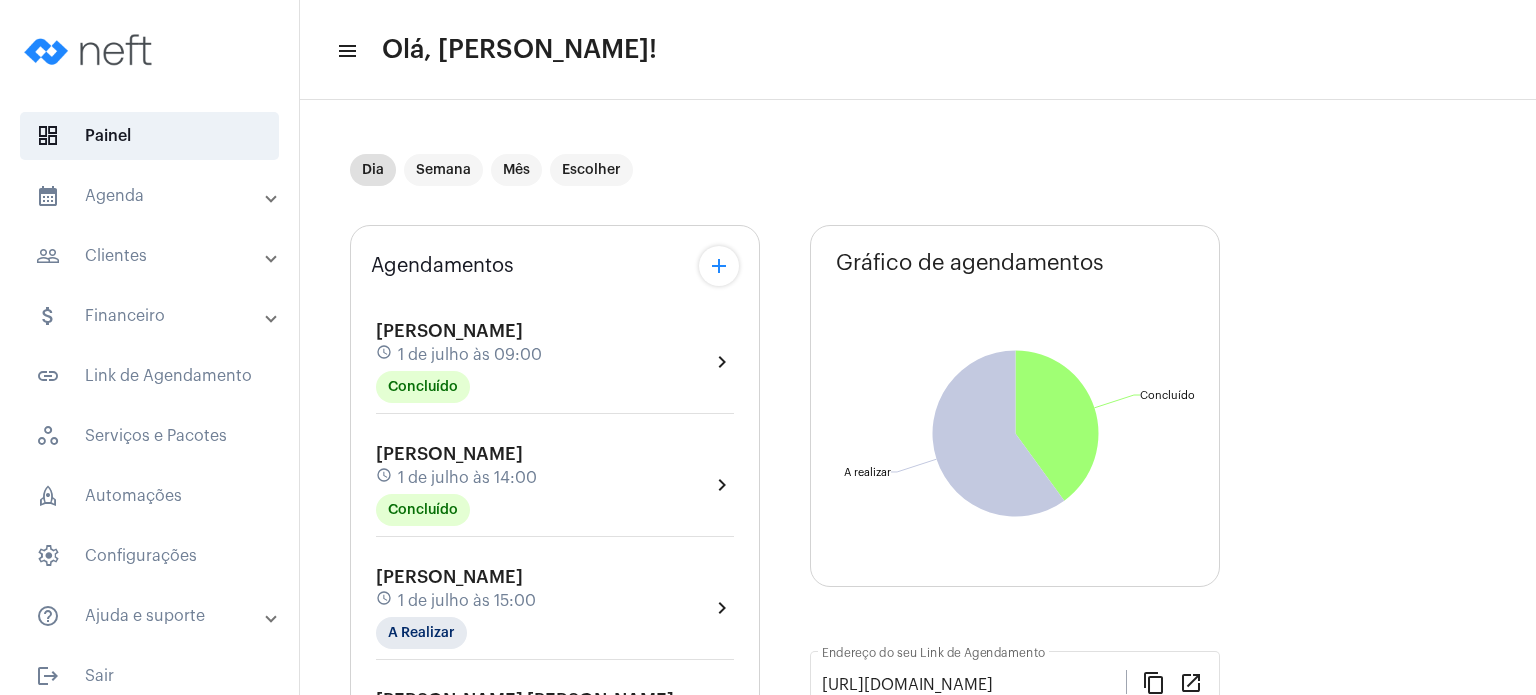 click on "Dia Semana Mês Escolher Agendamentos add [PERSON_NAME] schedule 1 de julho às 09:00 Concluído  chevron_right  [PERSON_NAME] schedule 1 de julho às 14:00 Concluído  chevron_right  [PERSON_NAME] schedule 1 de julho às 15:00 A Realizar  chevron_right  [PERSON_NAME] [PERSON_NAME] schedule 1 de julho às 16:00 A Realizar  chevron_right  Ester Delesposte schedule 1 de julho às 17:00 A Realizar  chevron_right  Primeiros passos...  Organize e simplifique sua rotina em apenas três passos! 66% work Serviço  done  Cadastre seu primeiro serviço. schedule Disponibilidade  done   Configure seus horários disponiveis para atendimento.  event_available Agendamento  chevron_right   Receba um agendamento pelo Link de Agendamento.  Gráfico de agendamentos Não há agendamentos Concluído  Concluído  A realizar  A realizar  [URL][DOMAIN_NAME] Endereço do seu Link de Agendamento content_copy open_in_new Copie ou confira seu Link de Agendamento schedule Configurar Disponibilidade  event_busy" 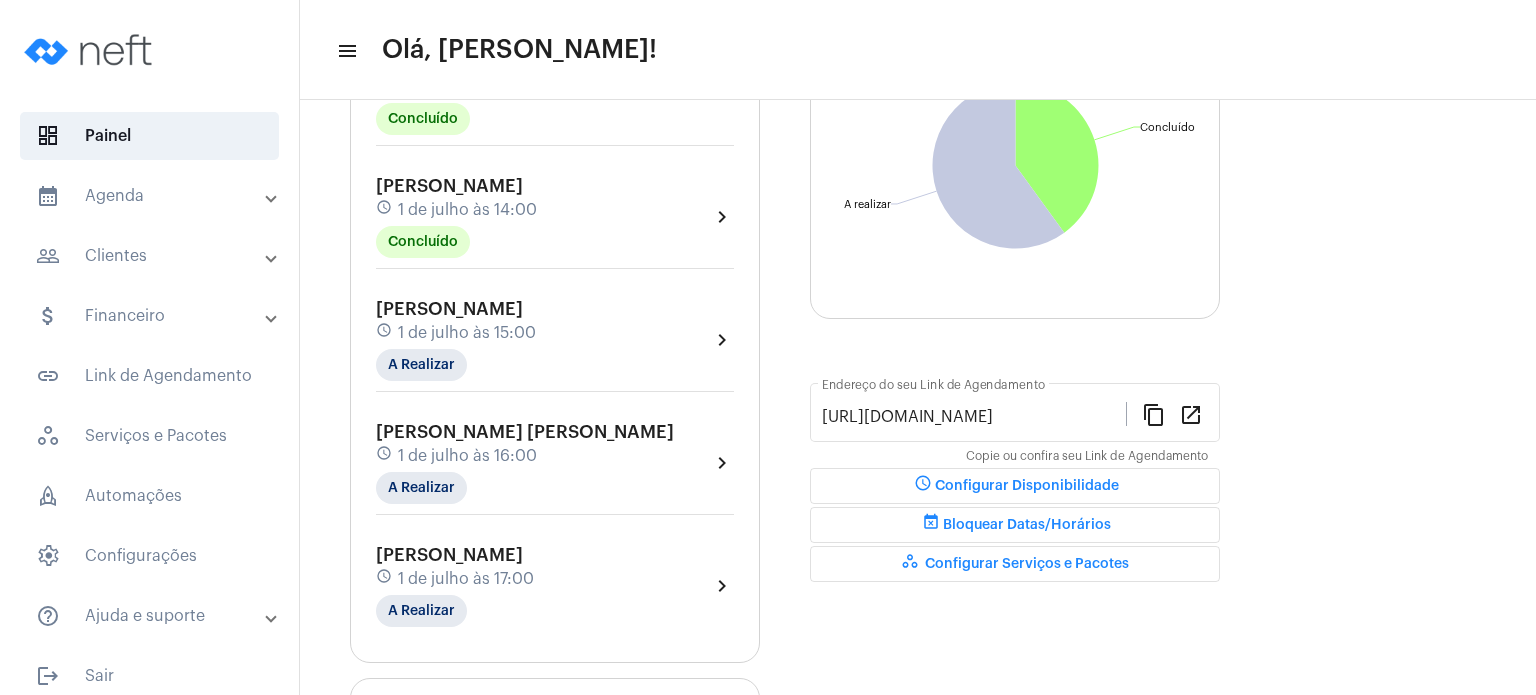 scroll, scrollTop: 280, scrollLeft: 0, axis: vertical 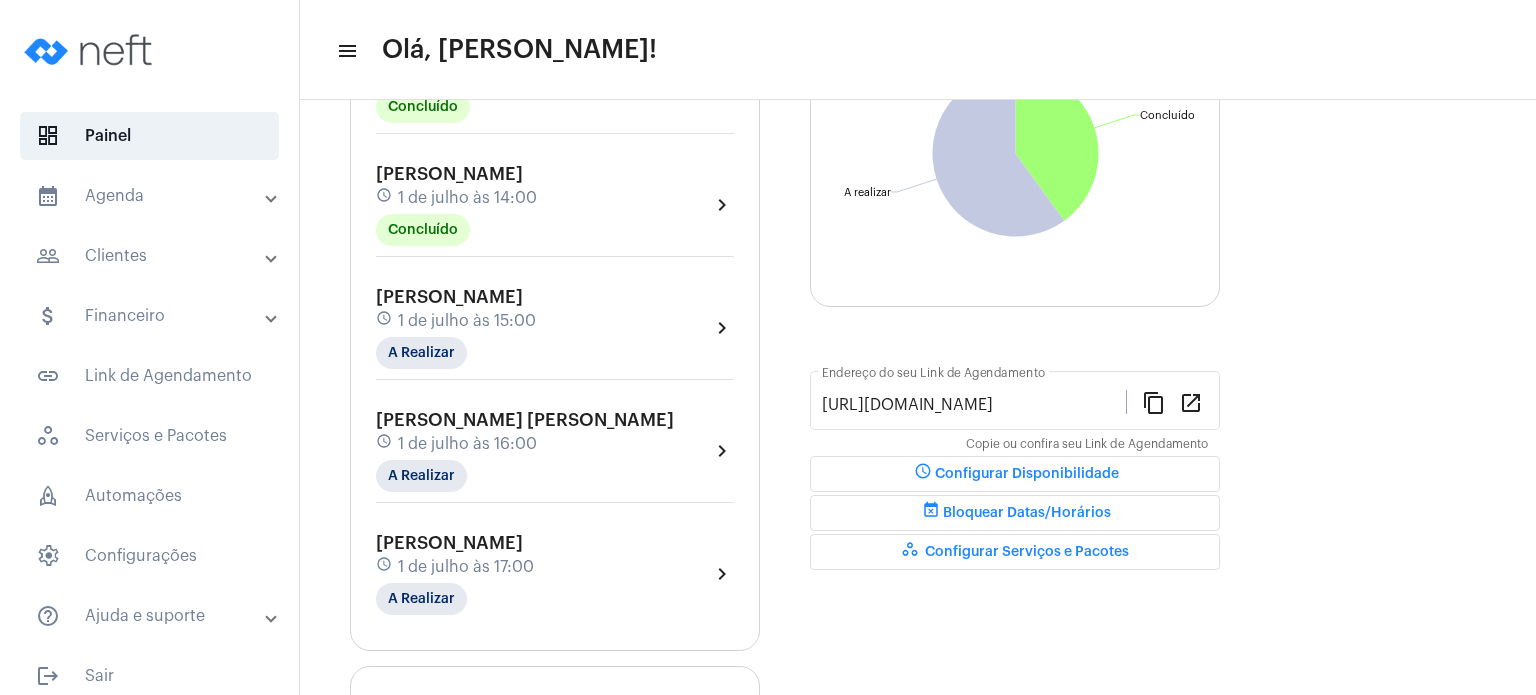click on "1 de julho às 14:00" 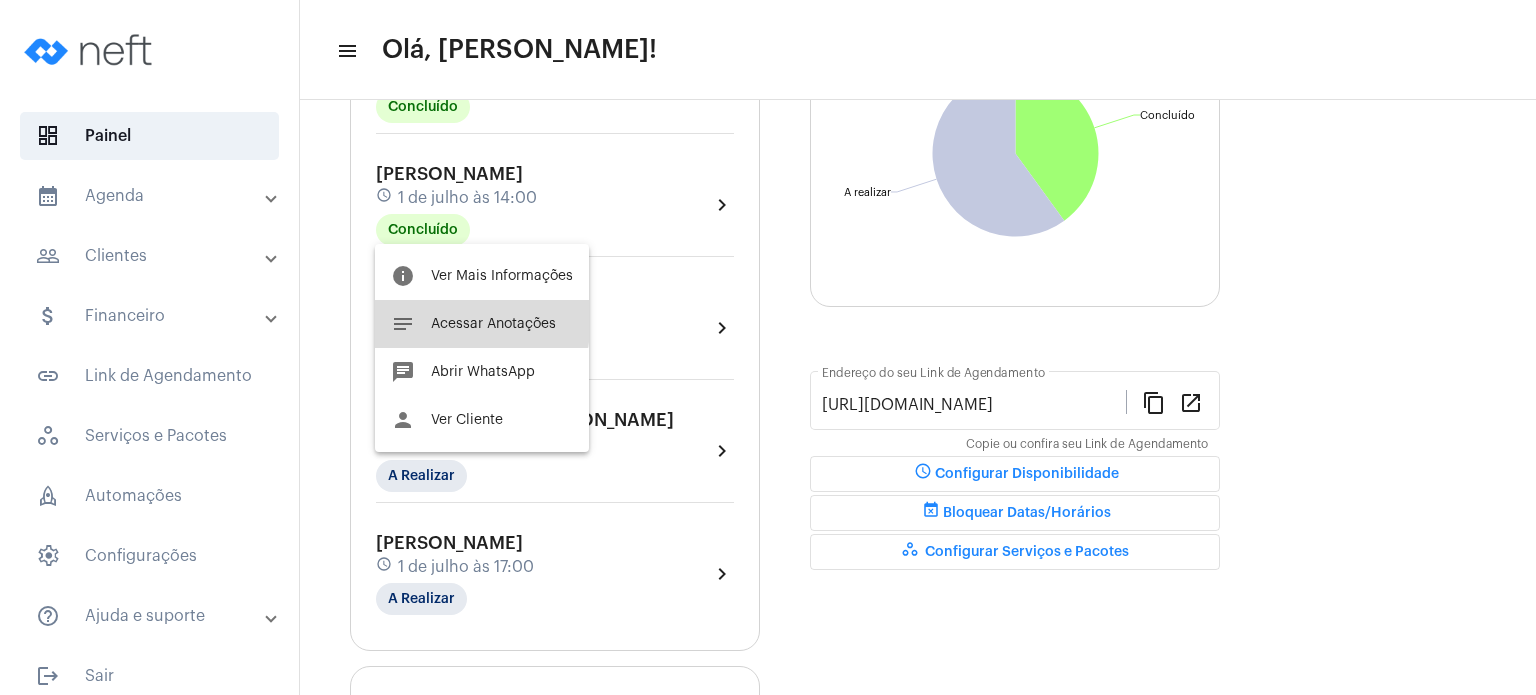 click on "Acessar Anotações" at bounding box center (493, 324) 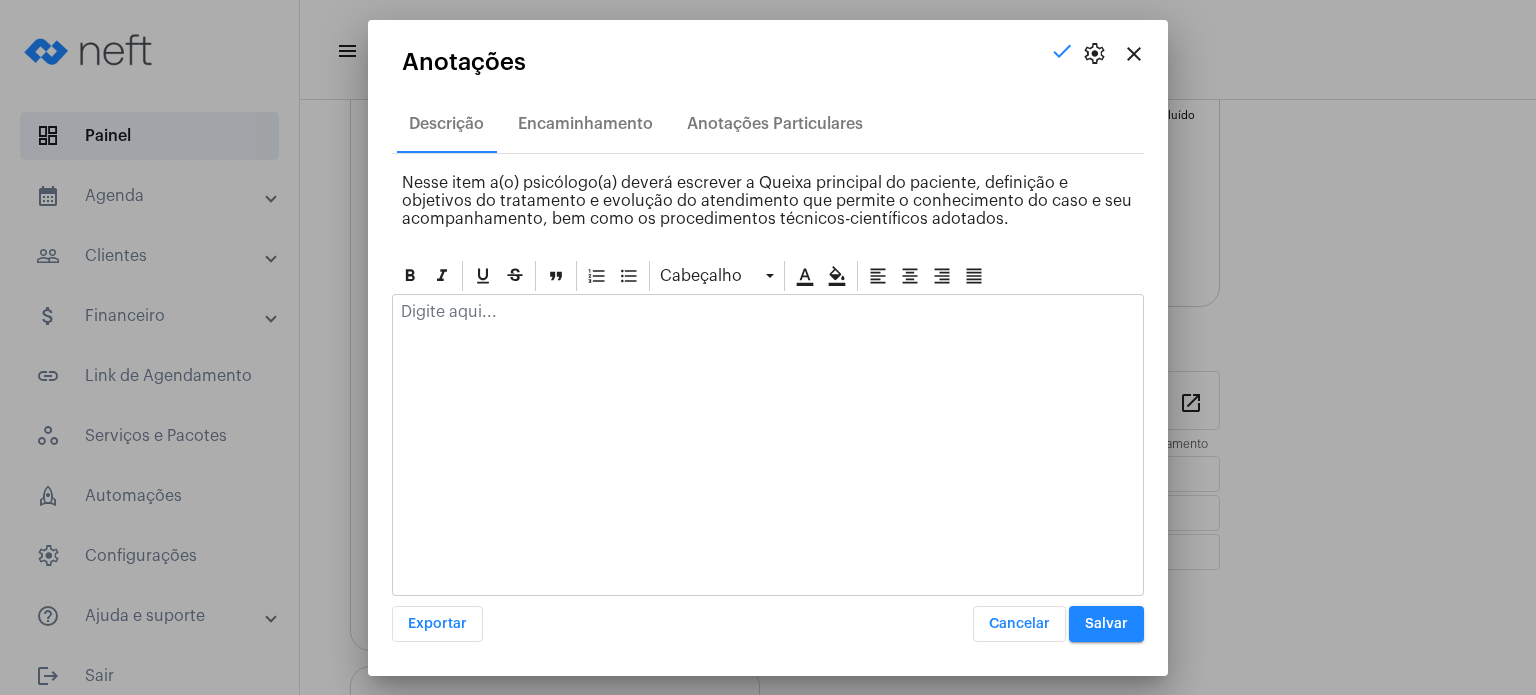 click 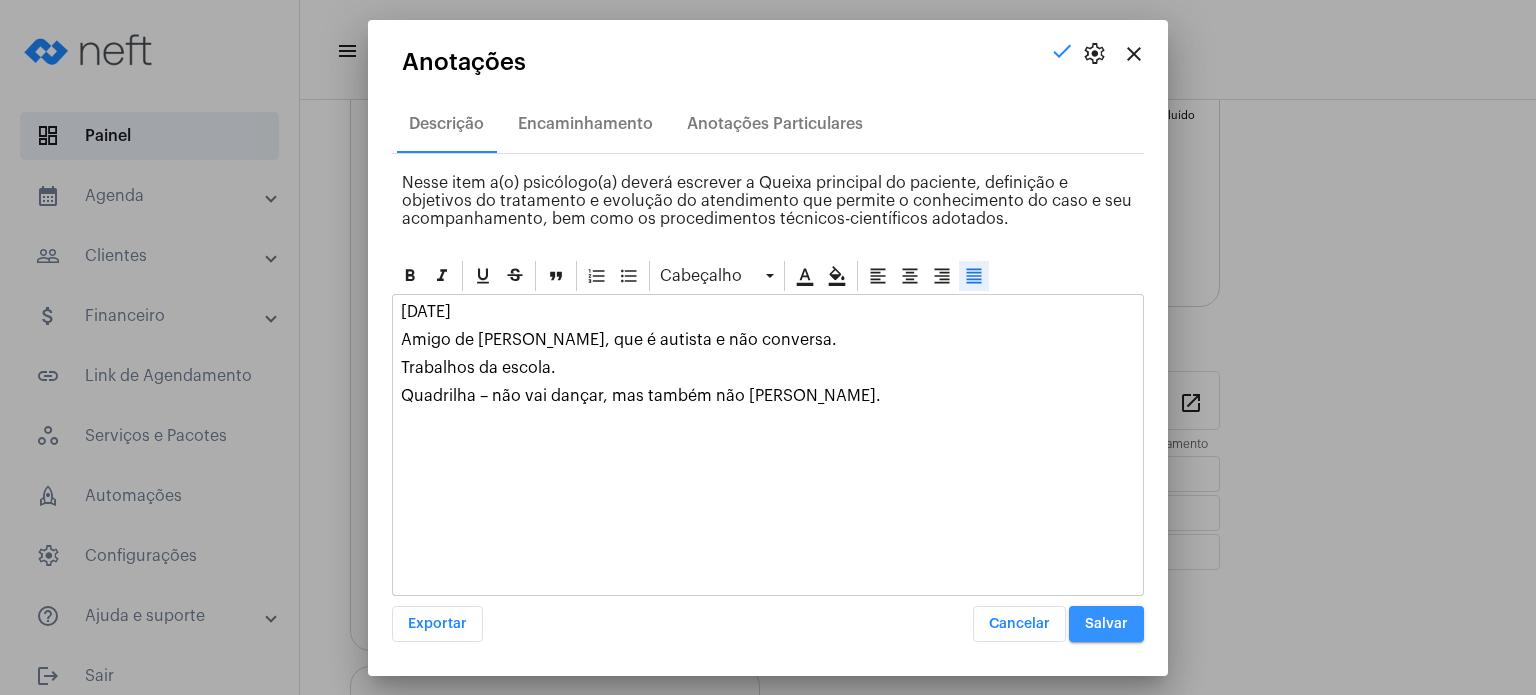 click on "Salvar" at bounding box center (1106, 624) 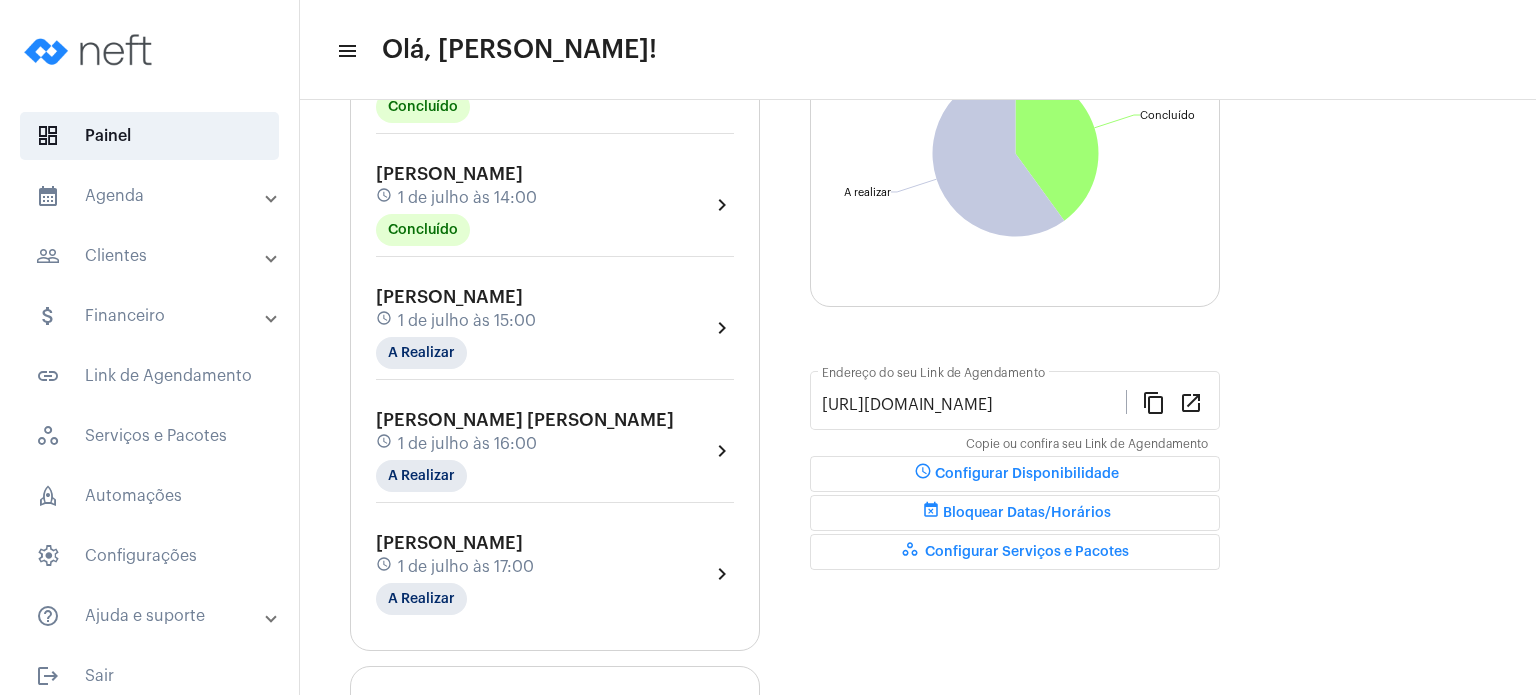 click on "1 de julho às 15:00" 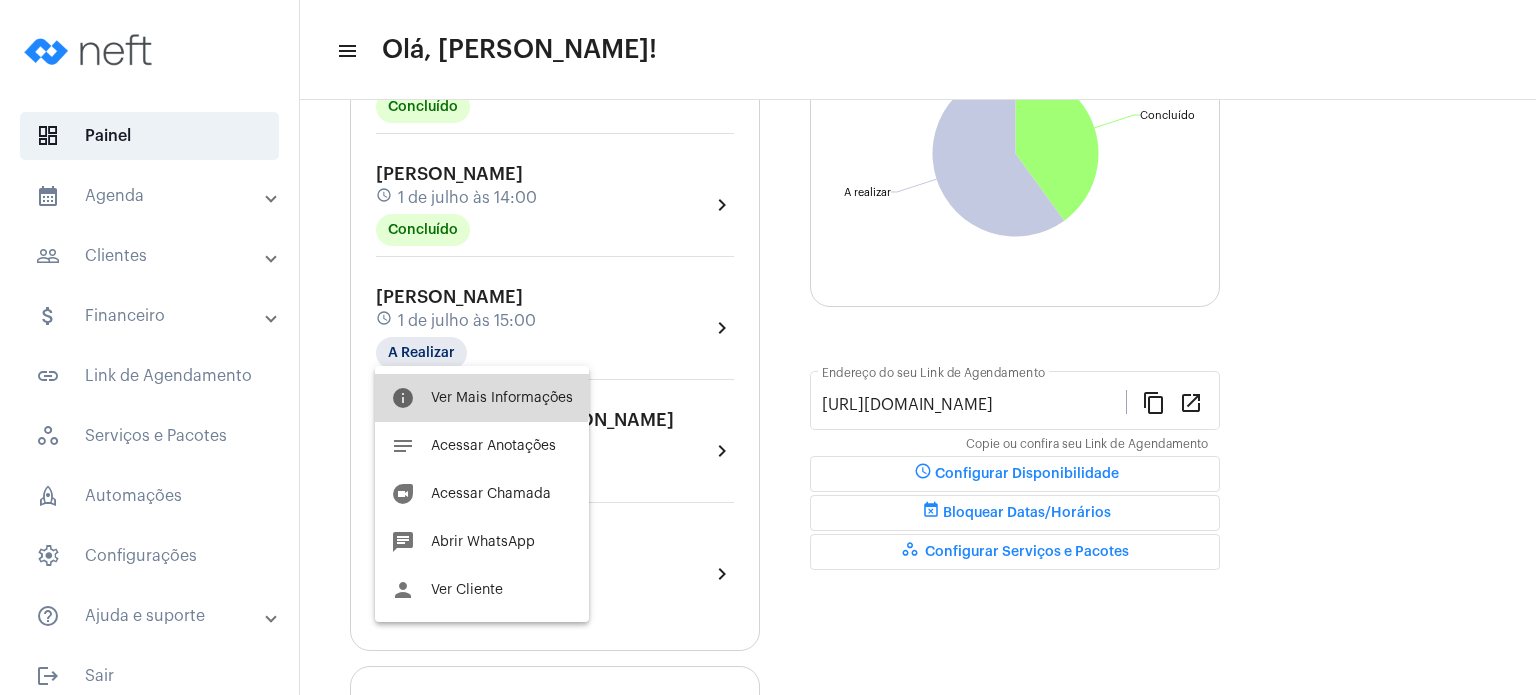 click on "Ver Mais Informações" at bounding box center [502, 398] 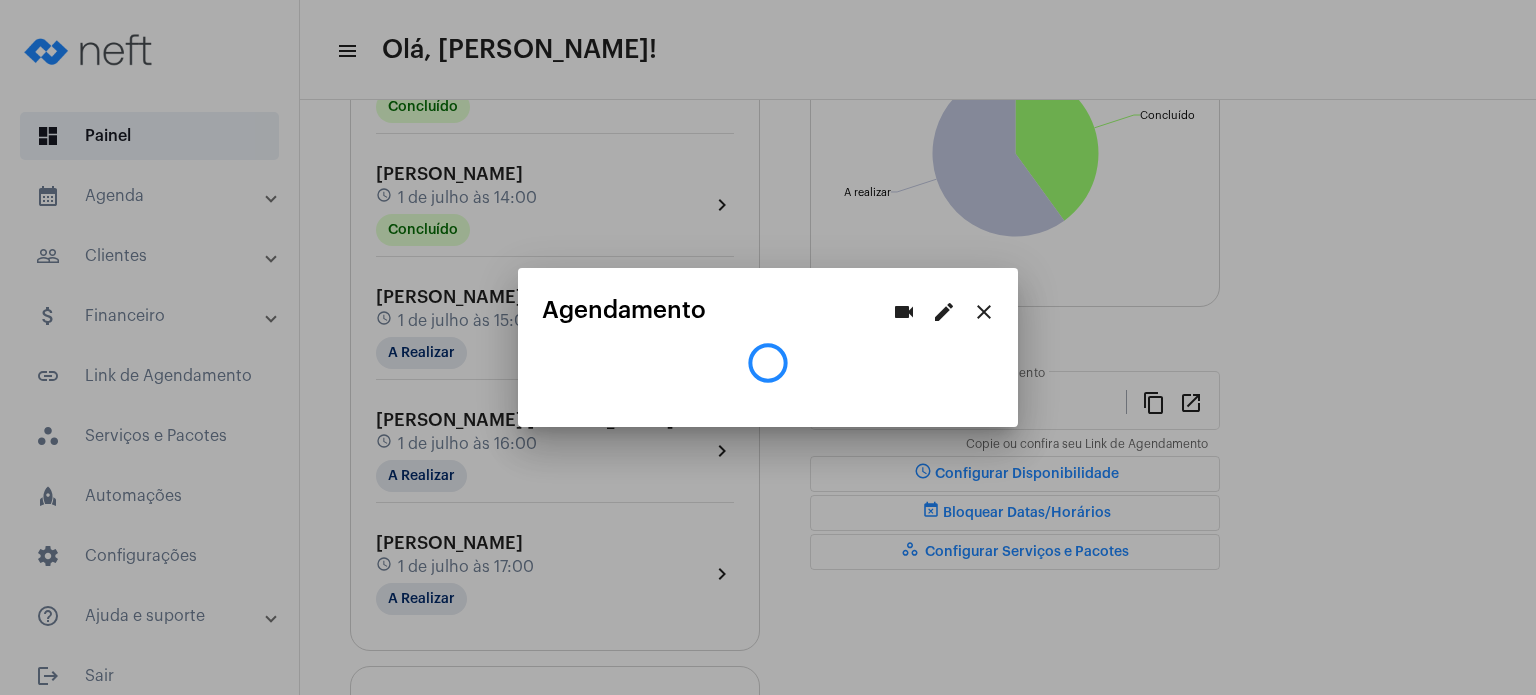 click on "videocam edit close Agendamento" at bounding box center [768, 347] 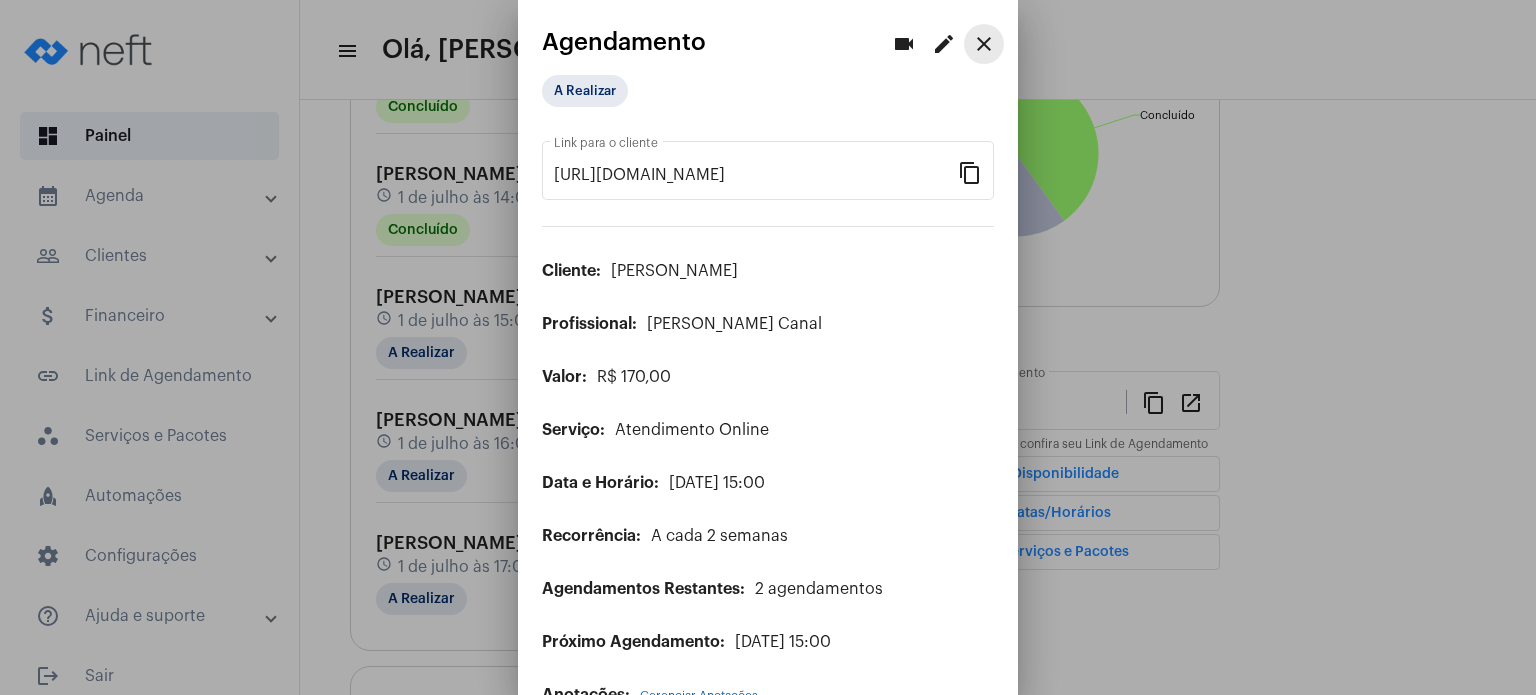click on "close" at bounding box center [984, 44] 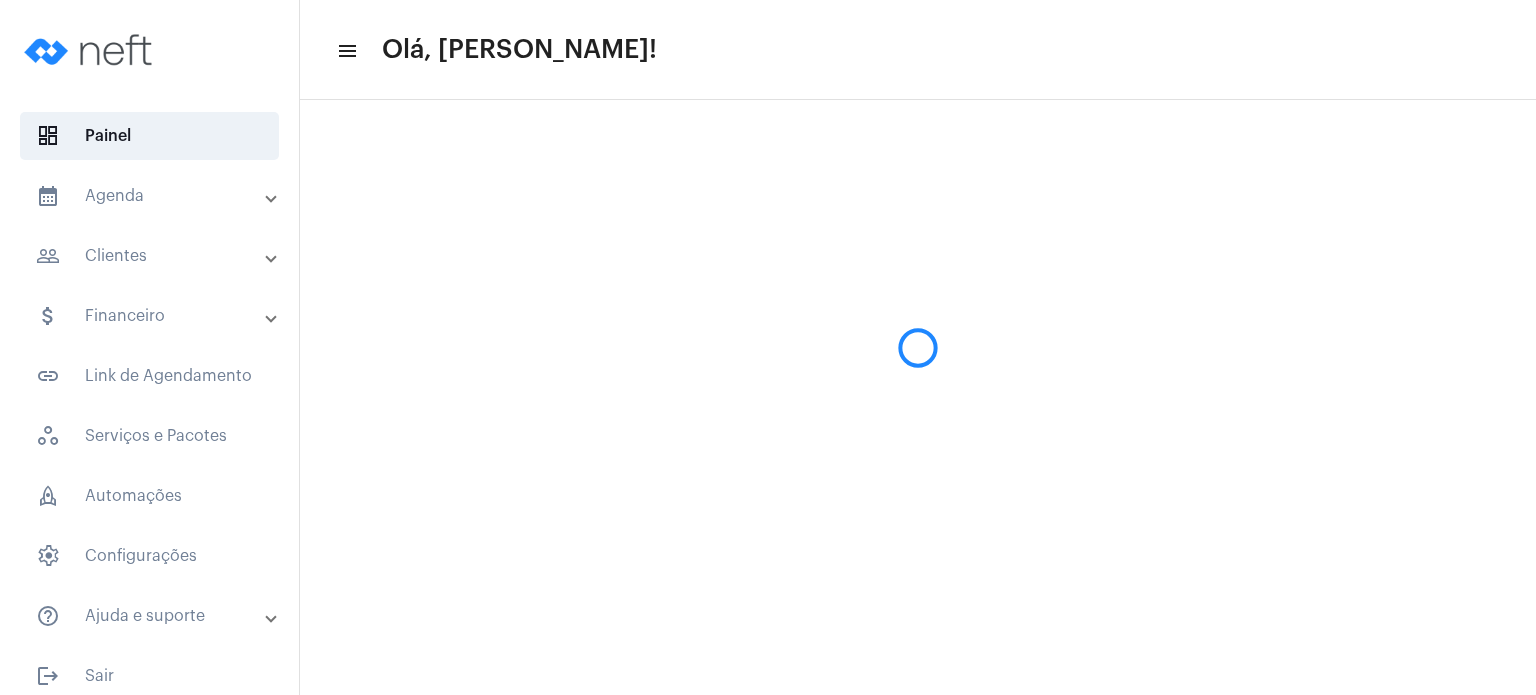 scroll, scrollTop: 0, scrollLeft: 0, axis: both 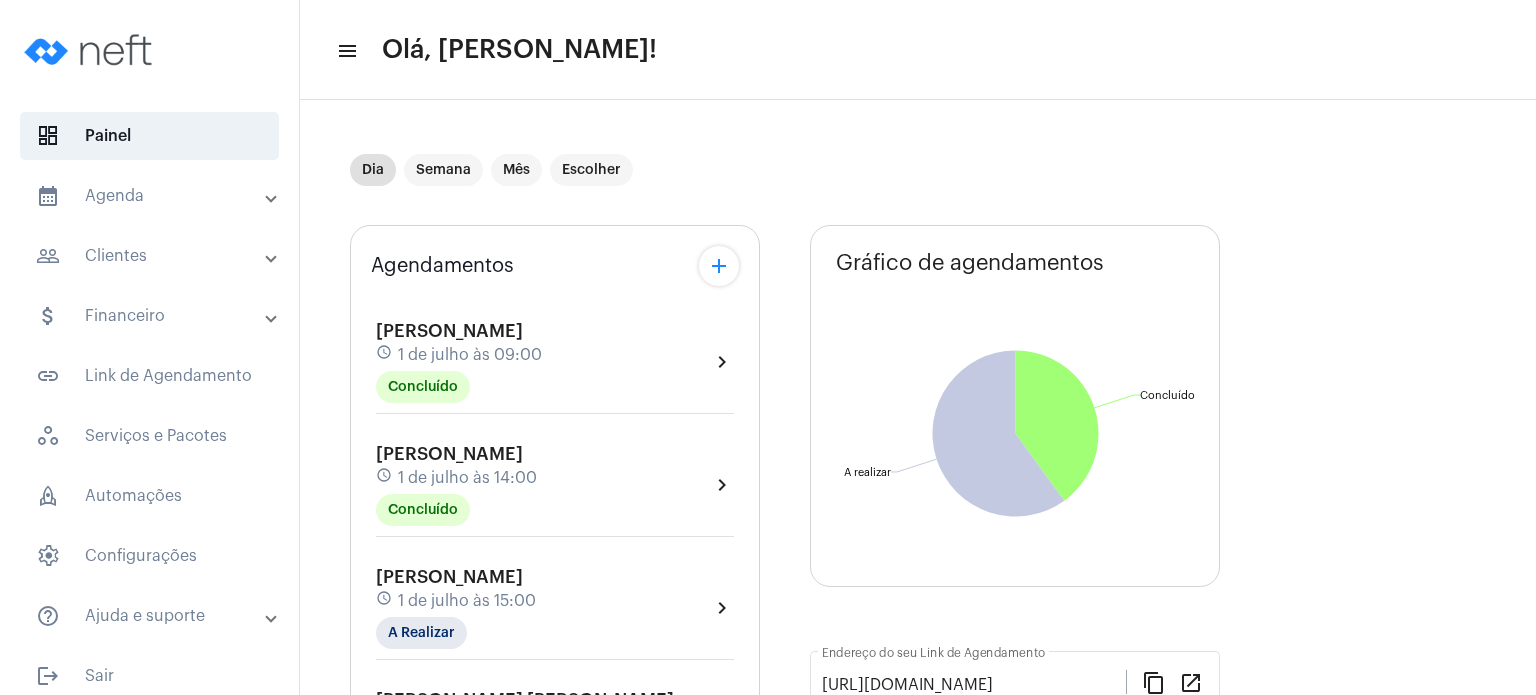 click on "[PERSON_NAME]" 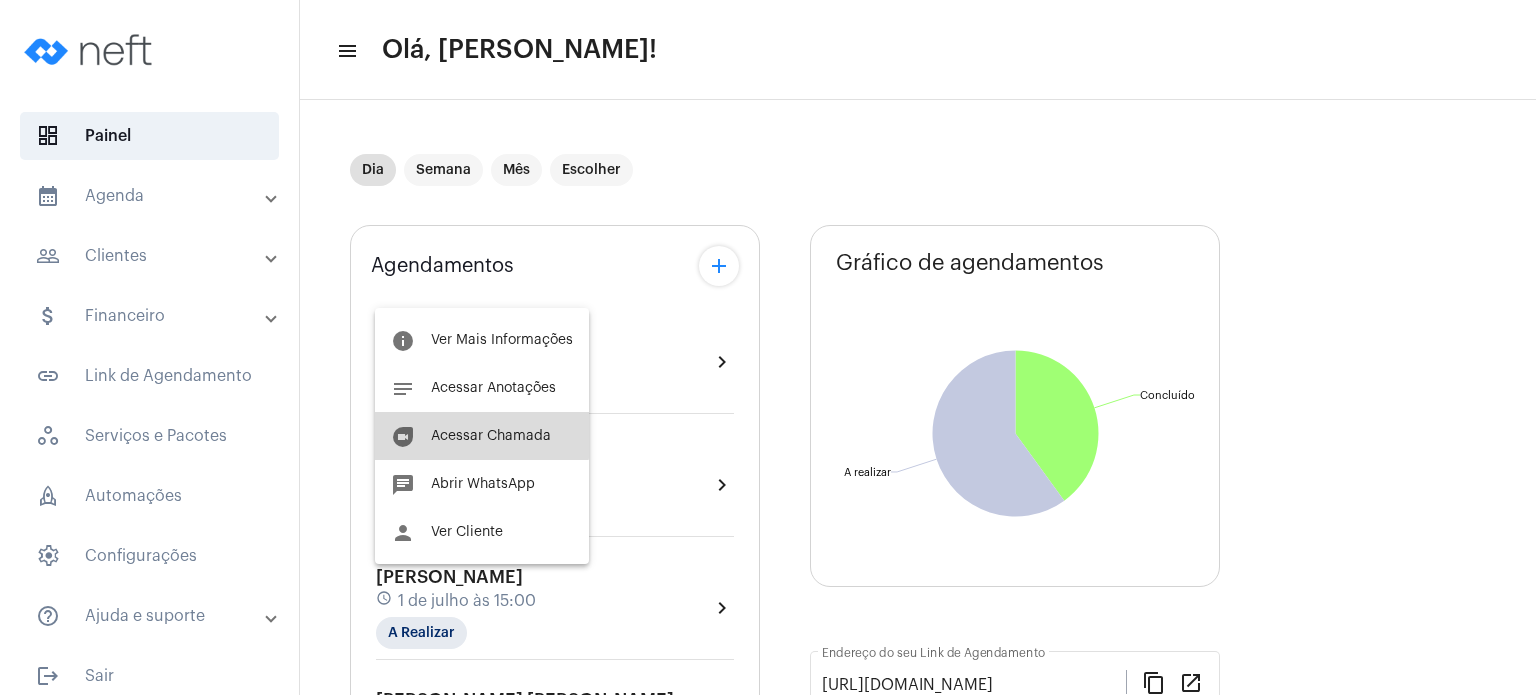 click on "duo [PERSON_NAME]" at bounding box center (482, 436) 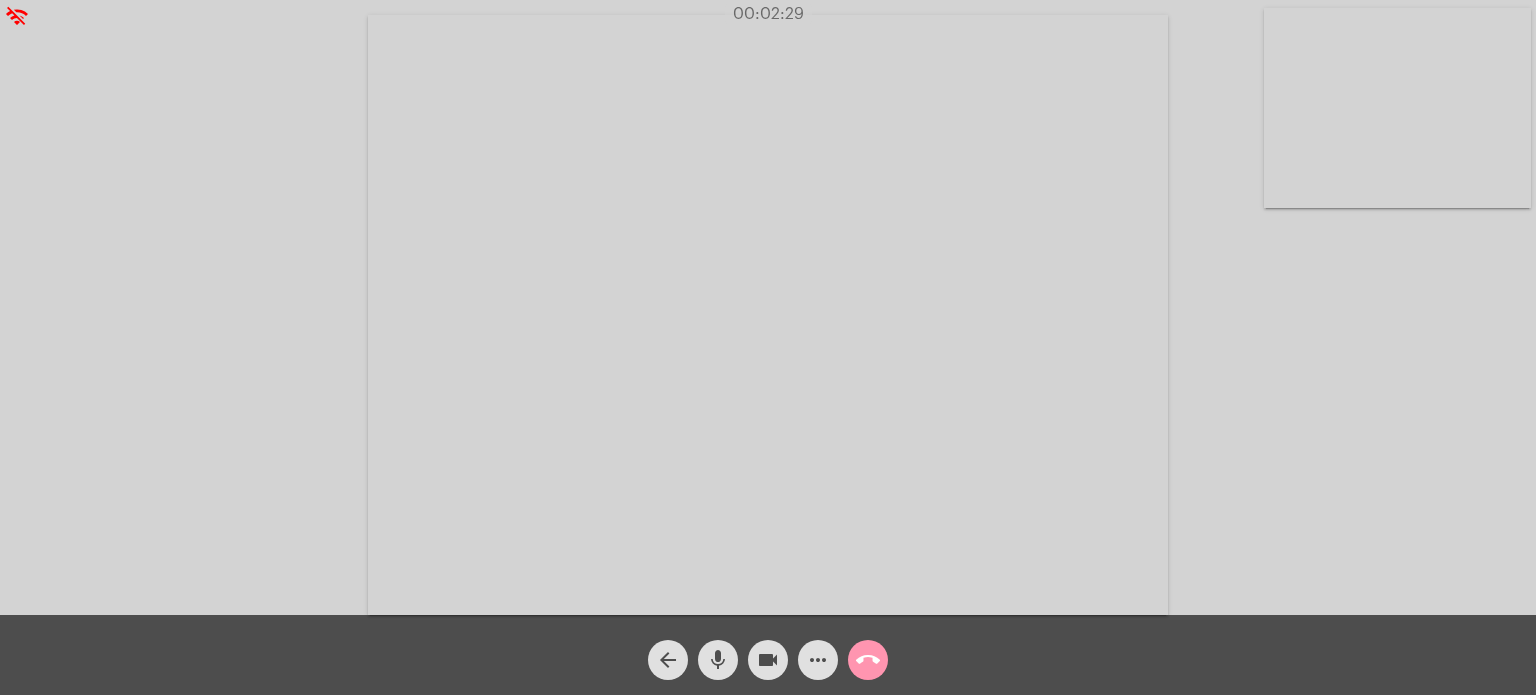 click on "Acessando Câmera e Microfone..." 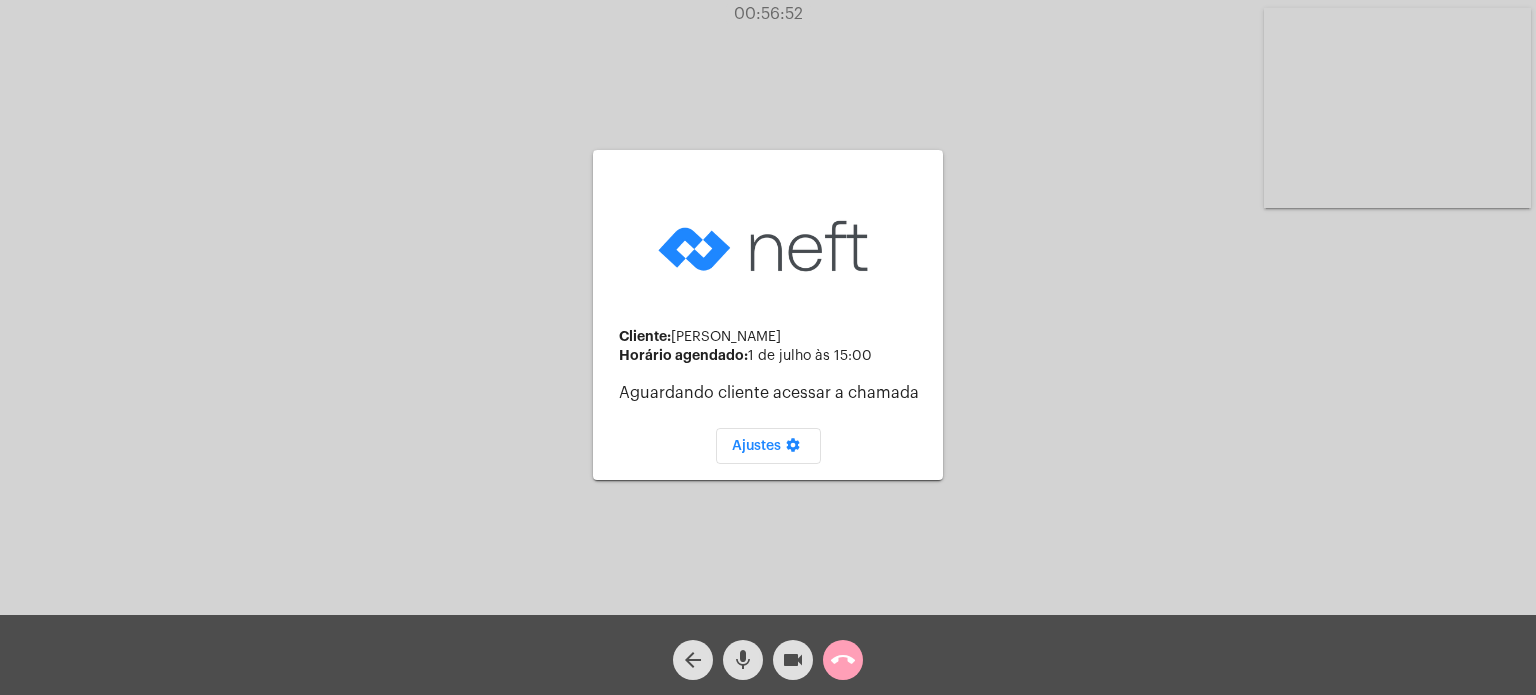 click on "call_end" 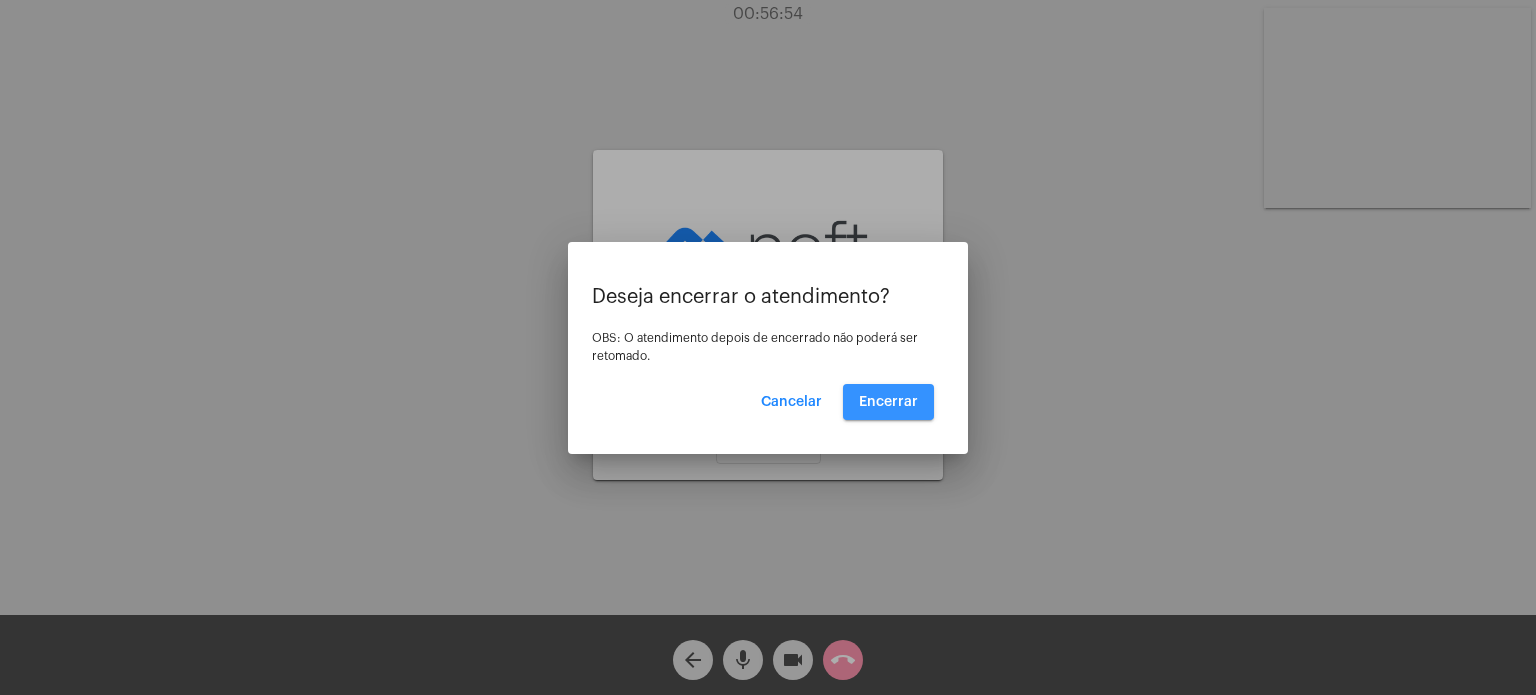 click on "Encerrar" at bounding box center [888, 402] 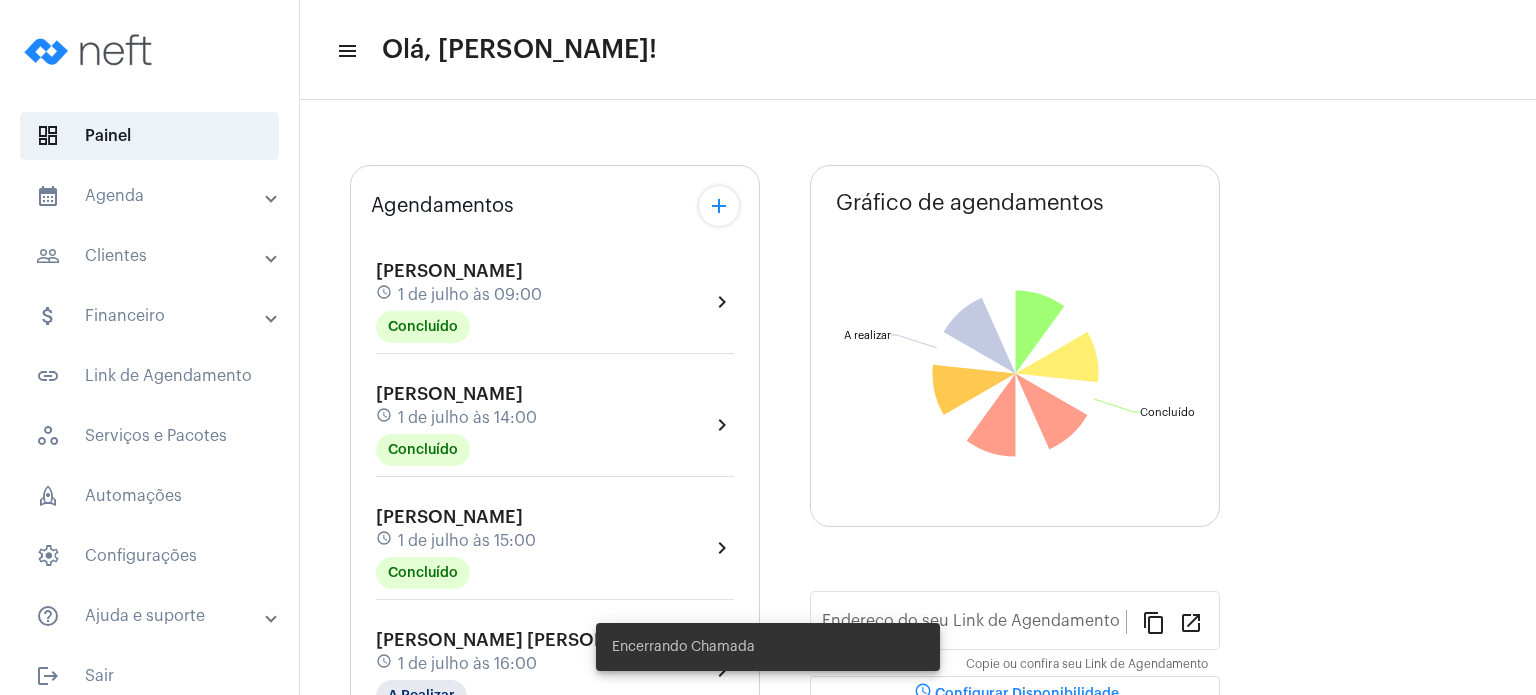 type on "[URL][DOMAIN_NAME]" 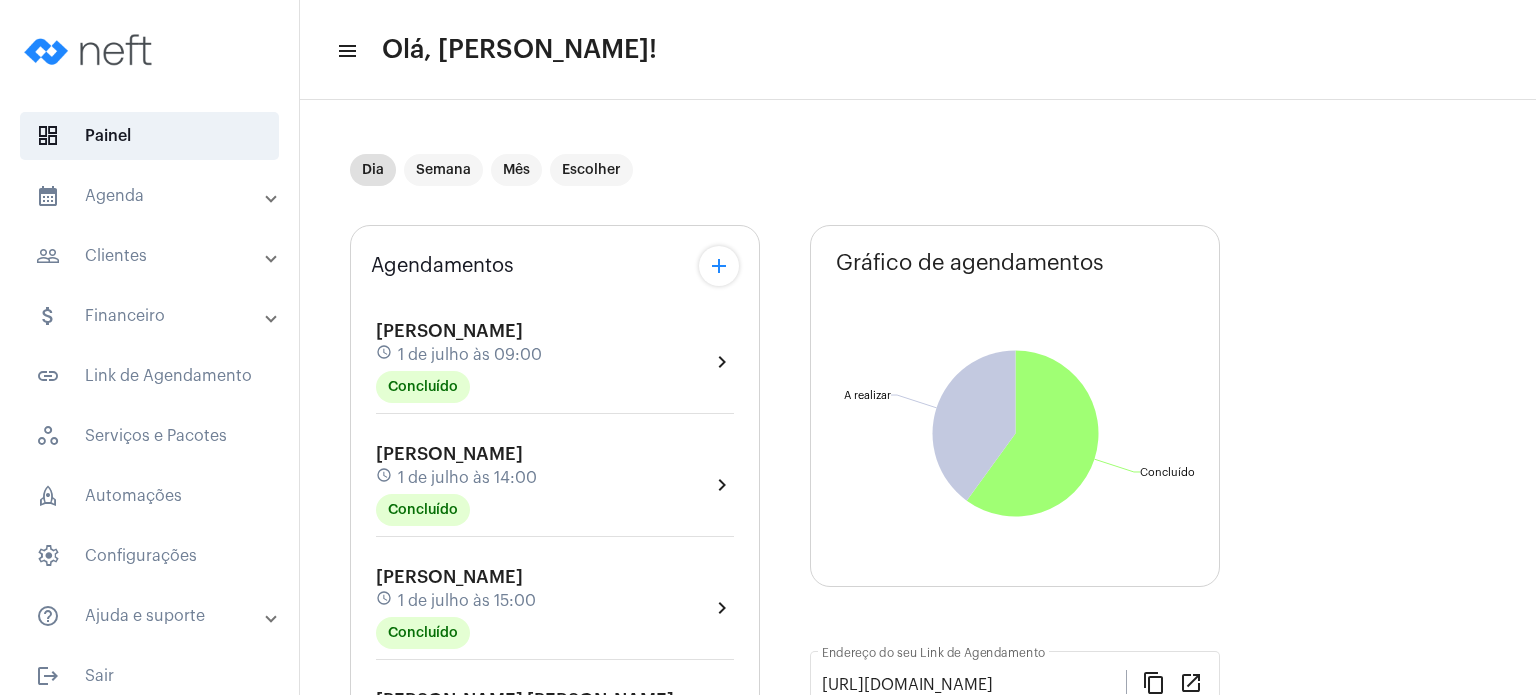click on "Agendamentos add [PERSON_NAME] schedule 1 de julho às 09:00 Concluído  chevron_right  [PERSON_NAME] schedule 1 de julho às 14:00 Concluído  chevron_right  [PERSON_NAME] schedule 1 de julho às 15:00 Concluído  chevron_right  [PERSON_NAME] [PERSON_NAME] schedule 1 de julho às 16:00 A Realizar  chevron_right  [PERSON_NAME] schedule 1 de julho às 17:00 A Realizar  chevron_right" 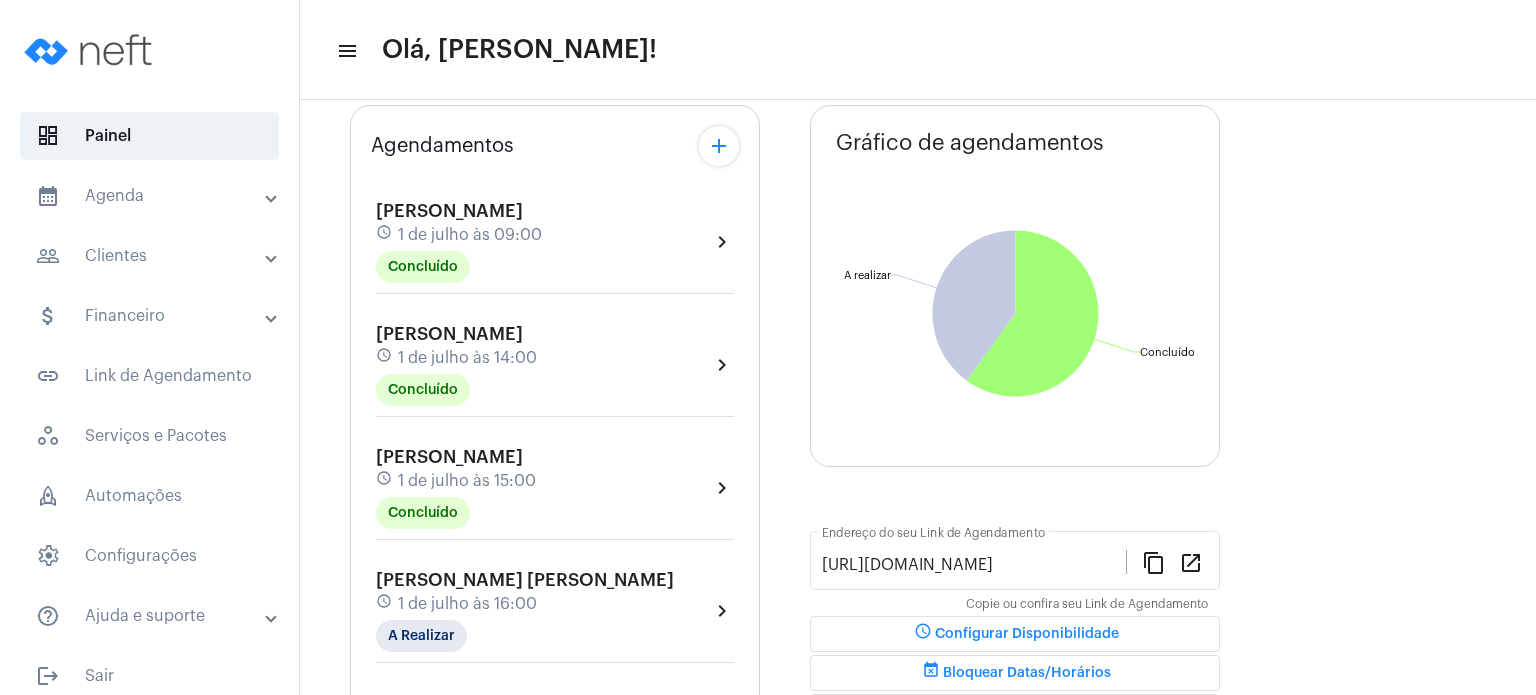 scroll, scrollTop: 160, scrollLeft: 0, axis: vertical 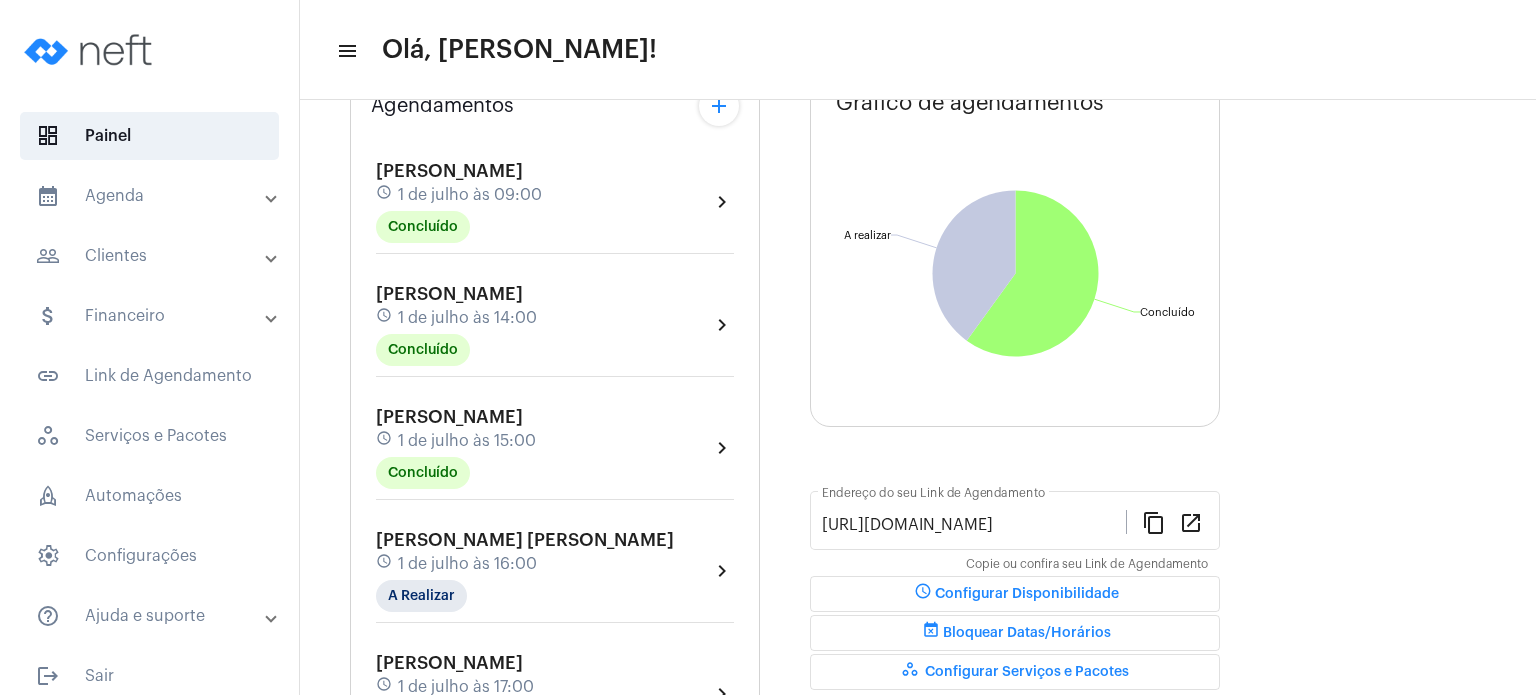 click on "1 de julho às 16:00" 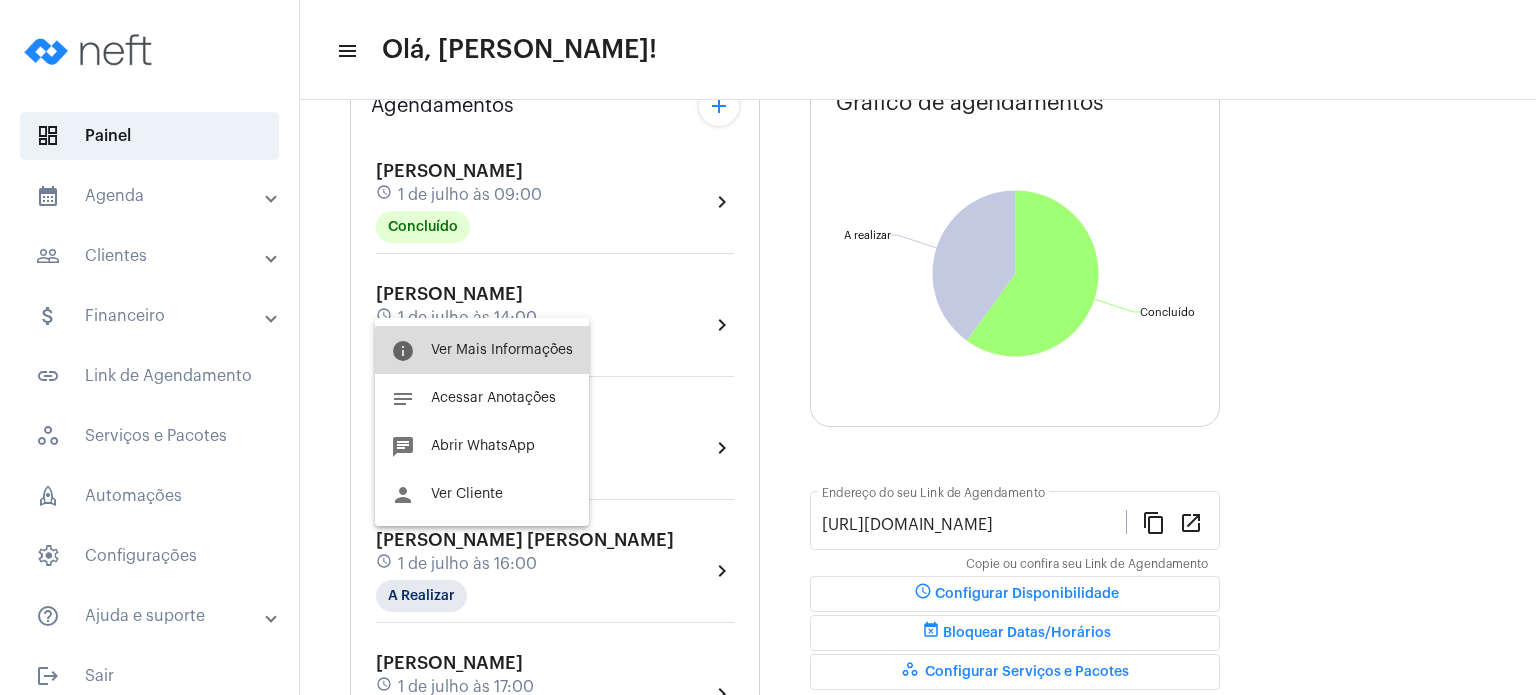 click on "info Ver Mais Informações" at bounding box center [482, 350] 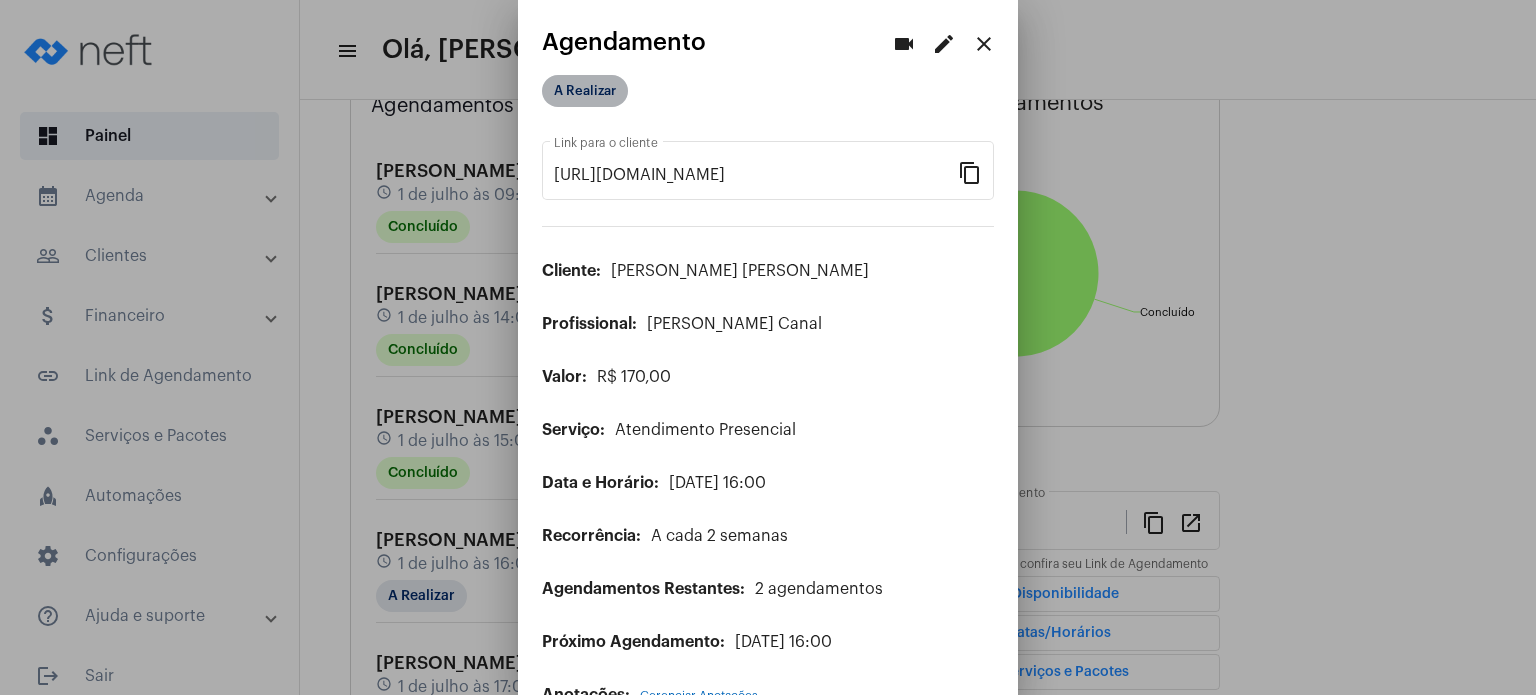 click on "A Realizar" at bounding box center (585, 91) 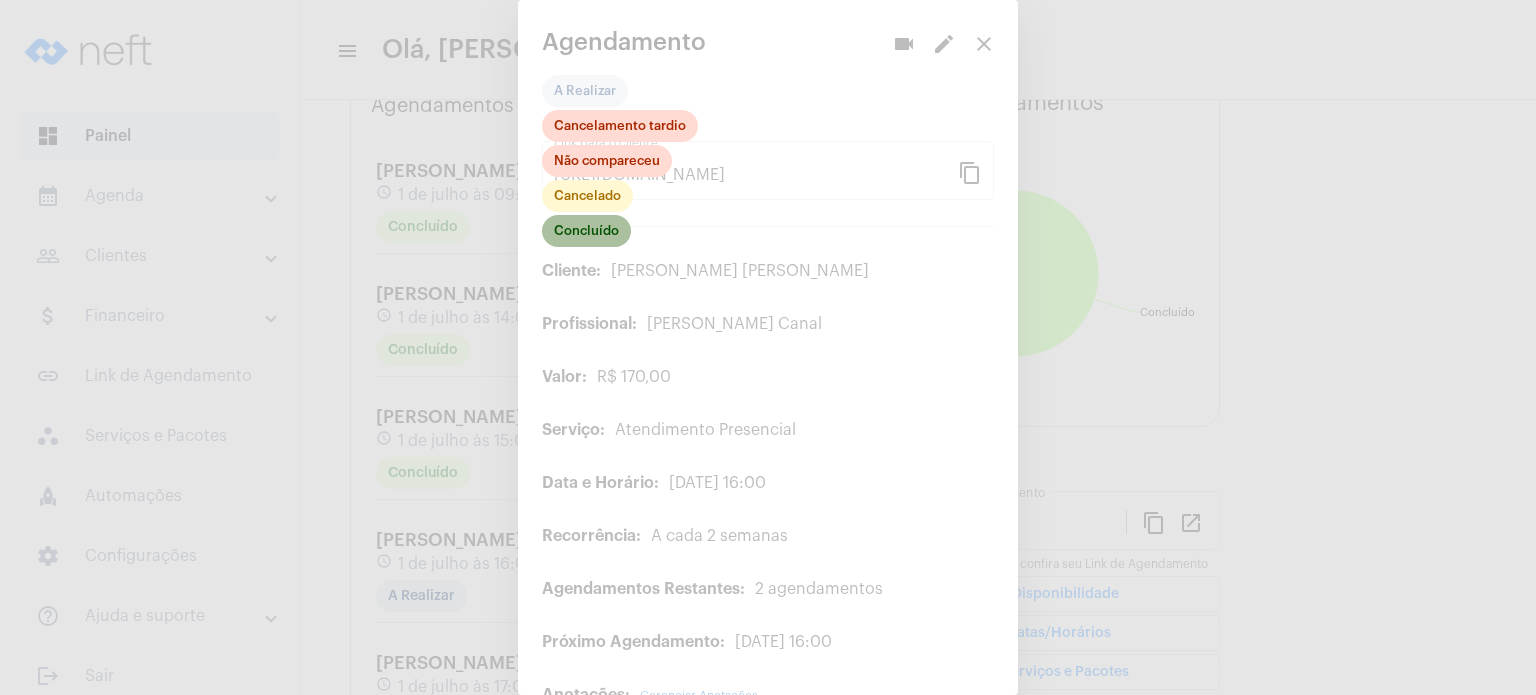 click on "Concluído" 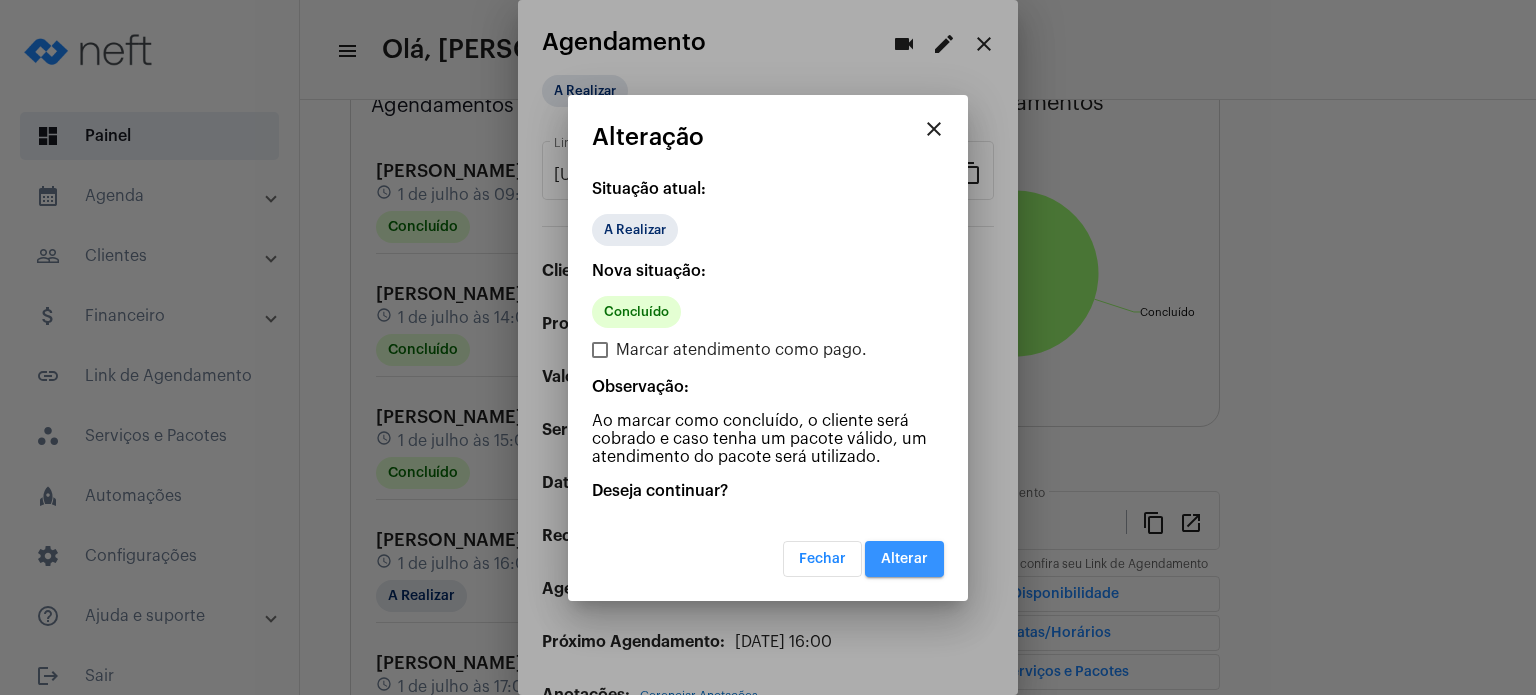 click on "Alterar" at bounding box center [904, 559] 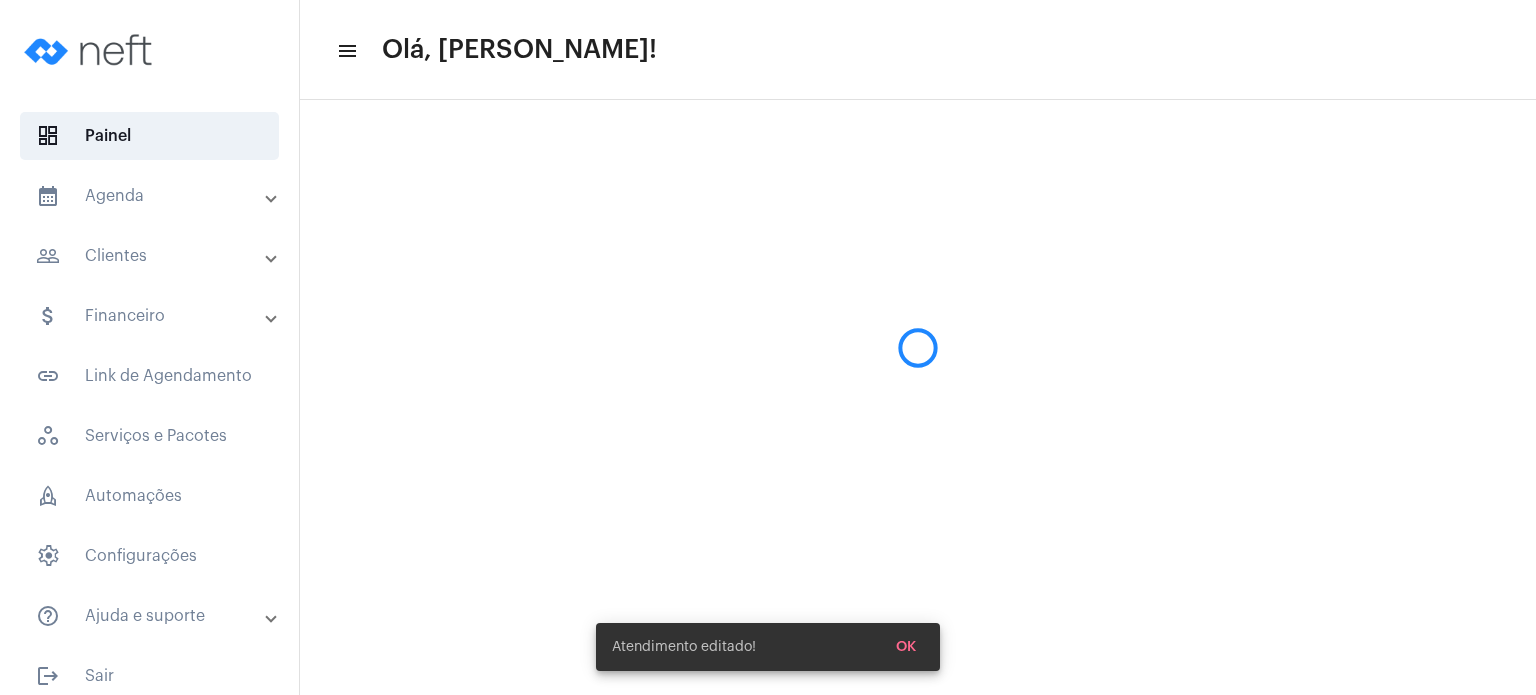 scroll, scrollTop: 0, scrollLeft: 0, axis: both 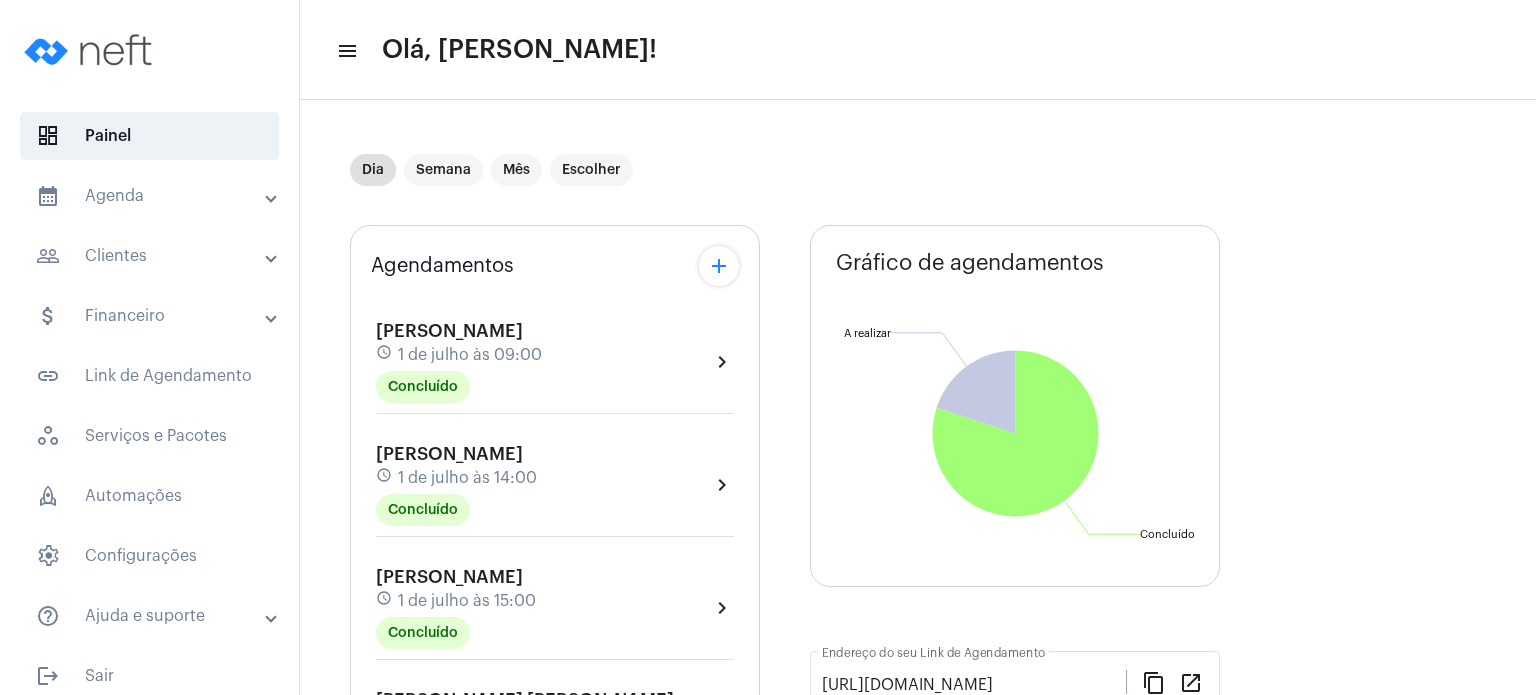 click on "Agendamentos add [PERSON_NAME] schedule 1 de julho às 09:00 Concluído  chevron_right  [PERSON_NAME] schedule 1 de julho às 14:00 Concluído  chevron_right  [PERSON_NAME] schedule 1 de julho às 15:00 Concluído  chevron_right  [PERSON_NAME] [PERSON_NAME] schedule 1 de julho às 16:00 Concluído  chevron_right  [PERSON_NAME] schedule 1 de julho às 17:00 A Realizar  chevron_right" 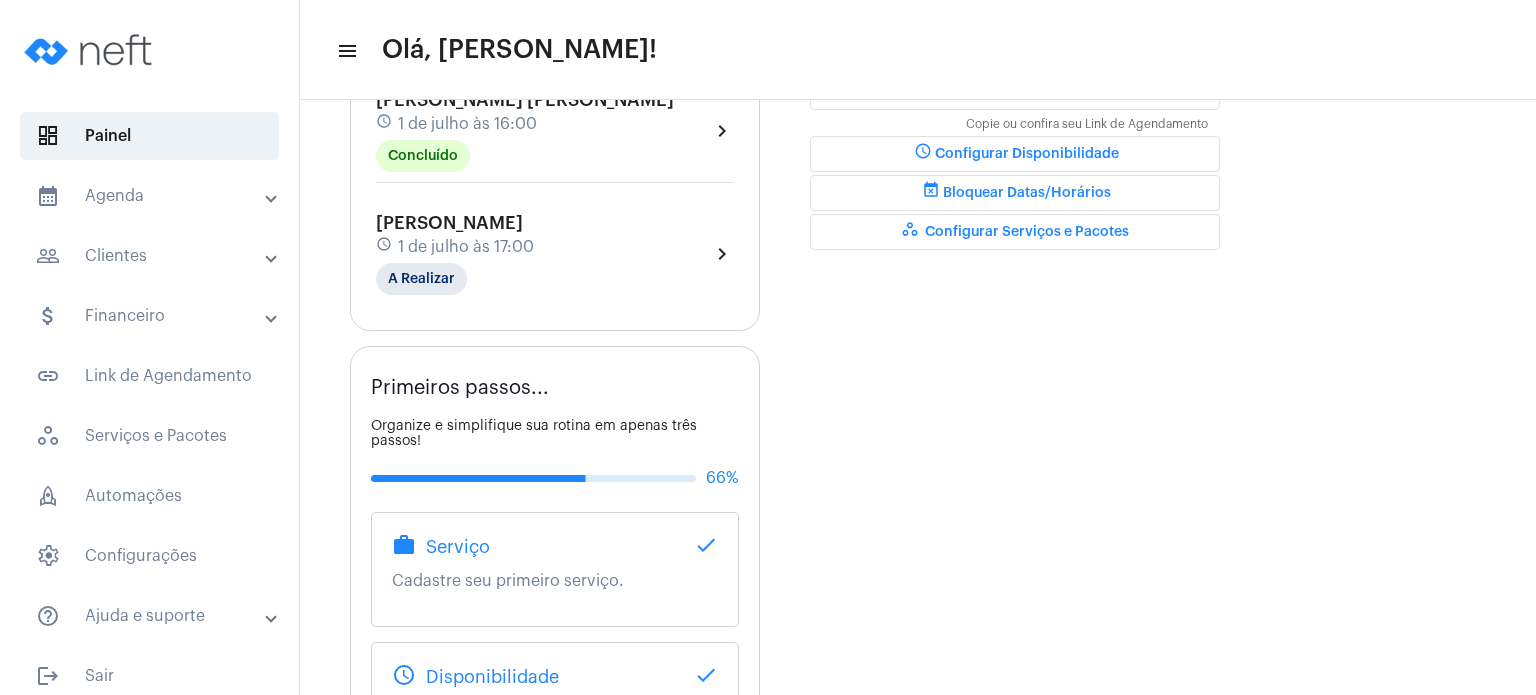 scroll, scrollTop: 560, scrollLeft: 0, axis: vertical 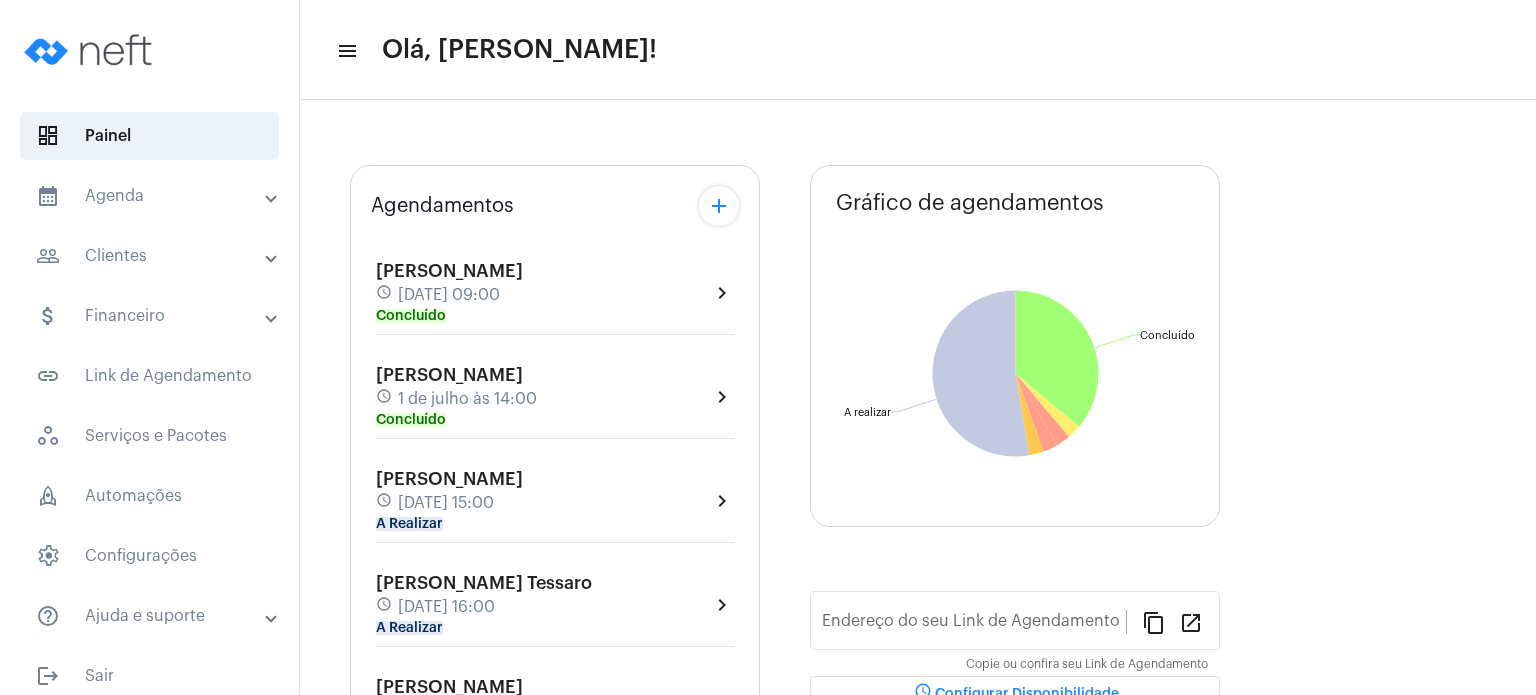 type on "[URL][DOMAIN_NAME]" 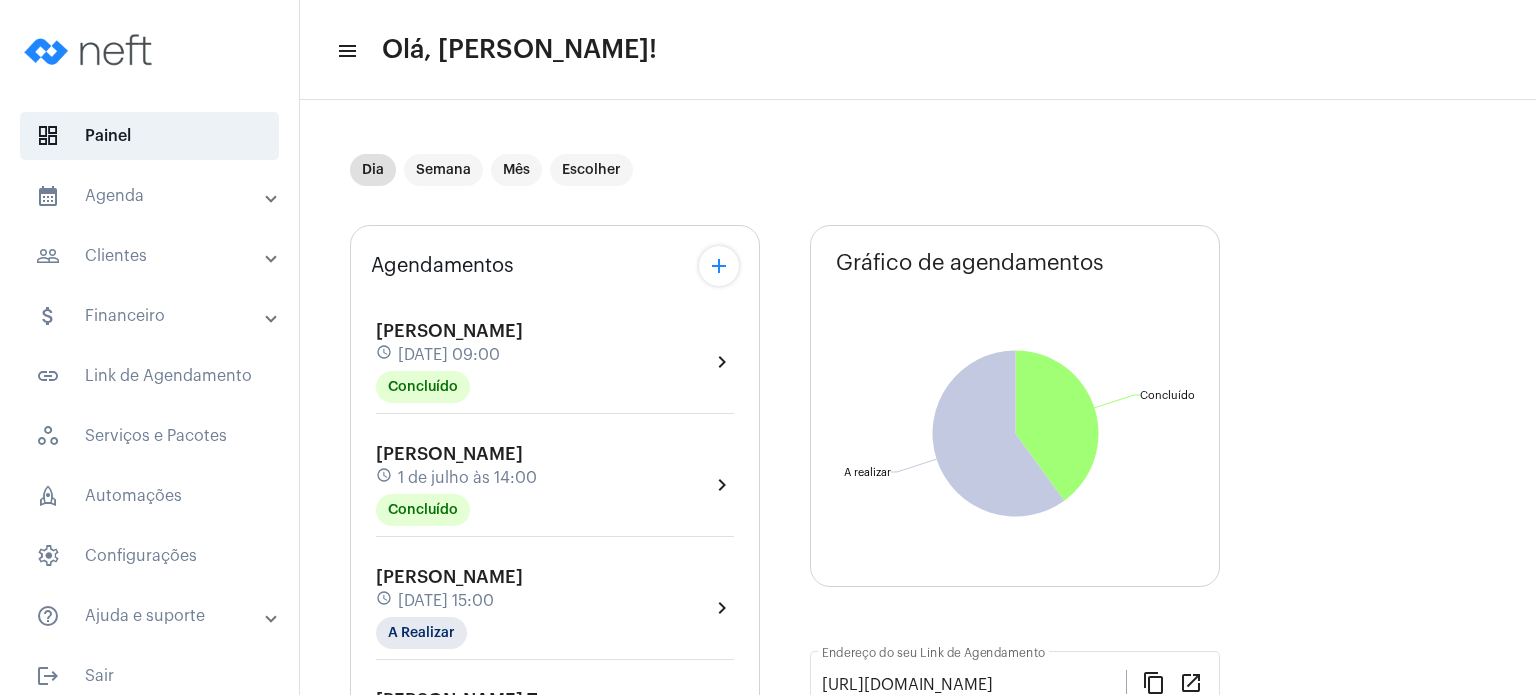 click on "[PERSON_NAME]" 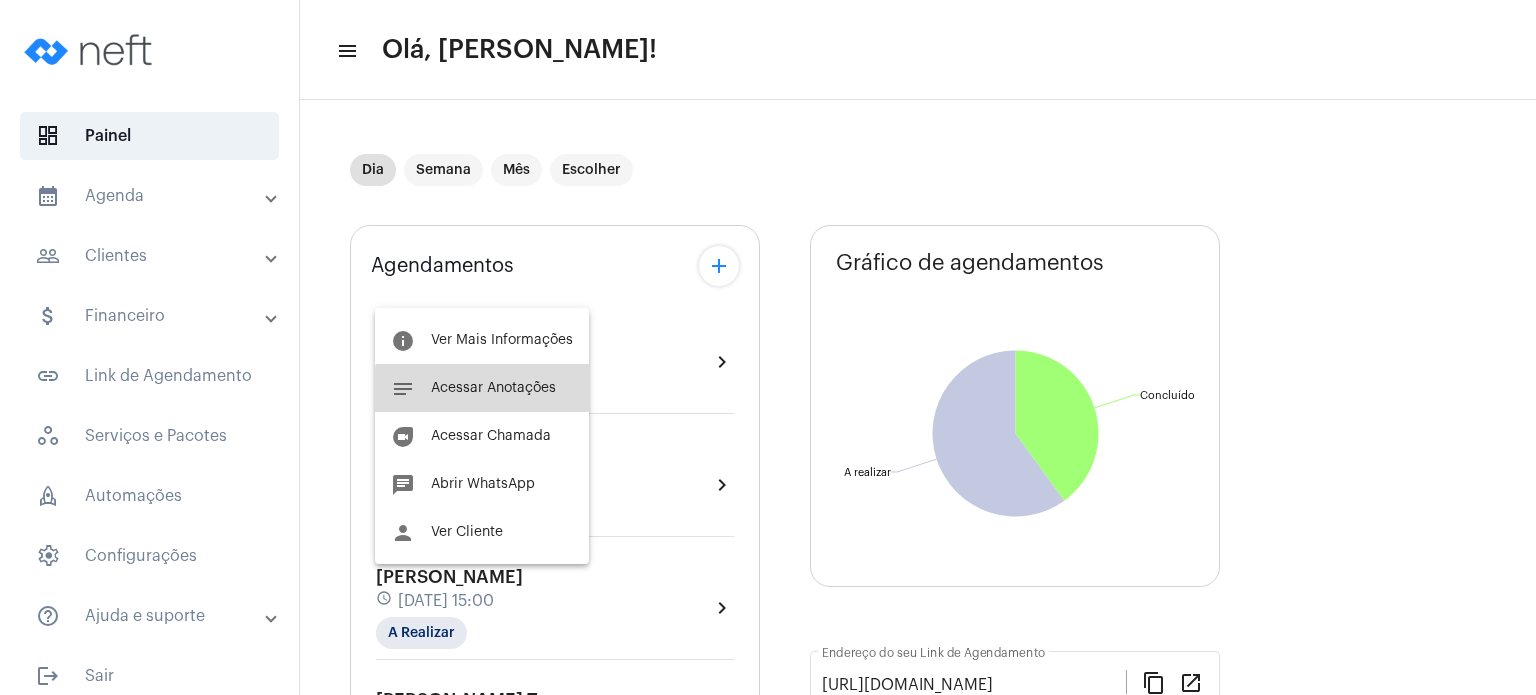 click on "Acessar Anotações" at bounding box center [493, 388] 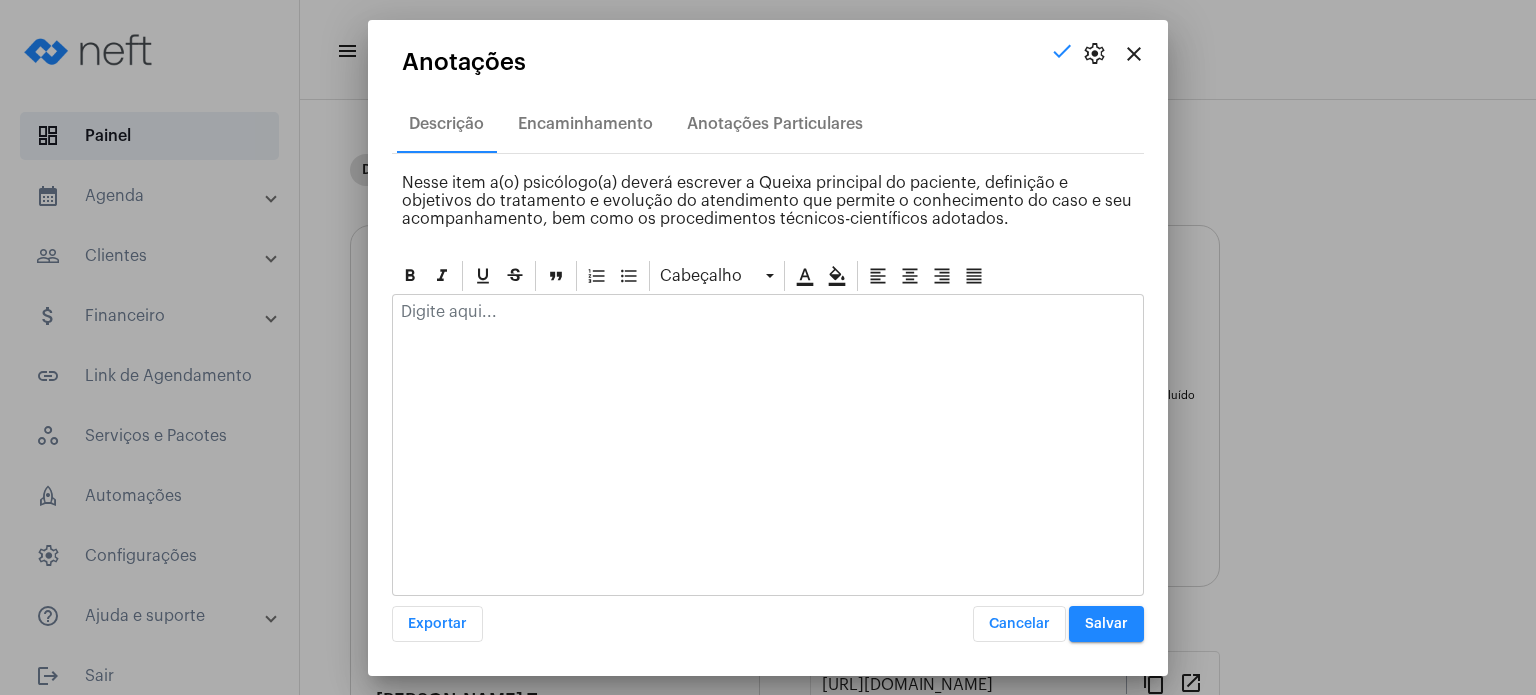 click 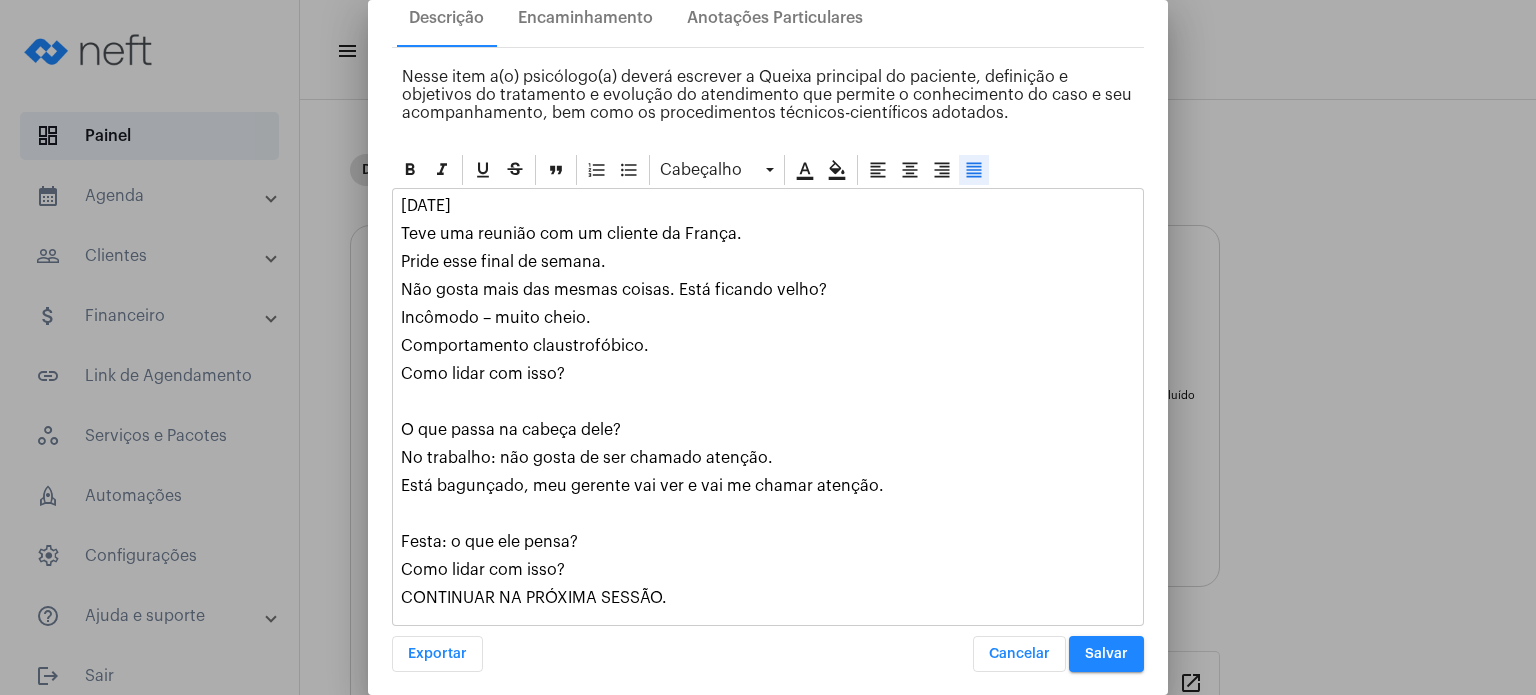 scroll, scrollTop: 89, scrollLeft: 0, axis: vertical 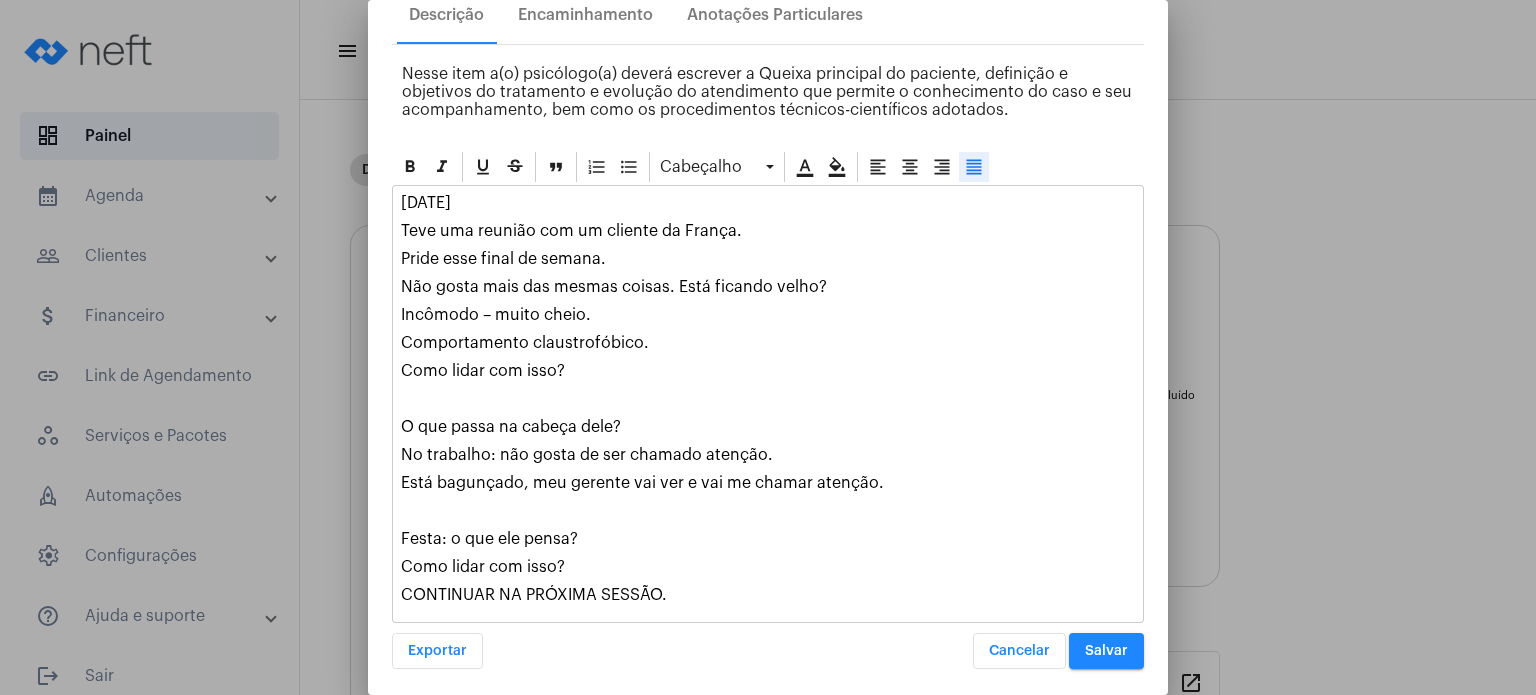 click on "Salvar" at bounding box center (1106, 651) 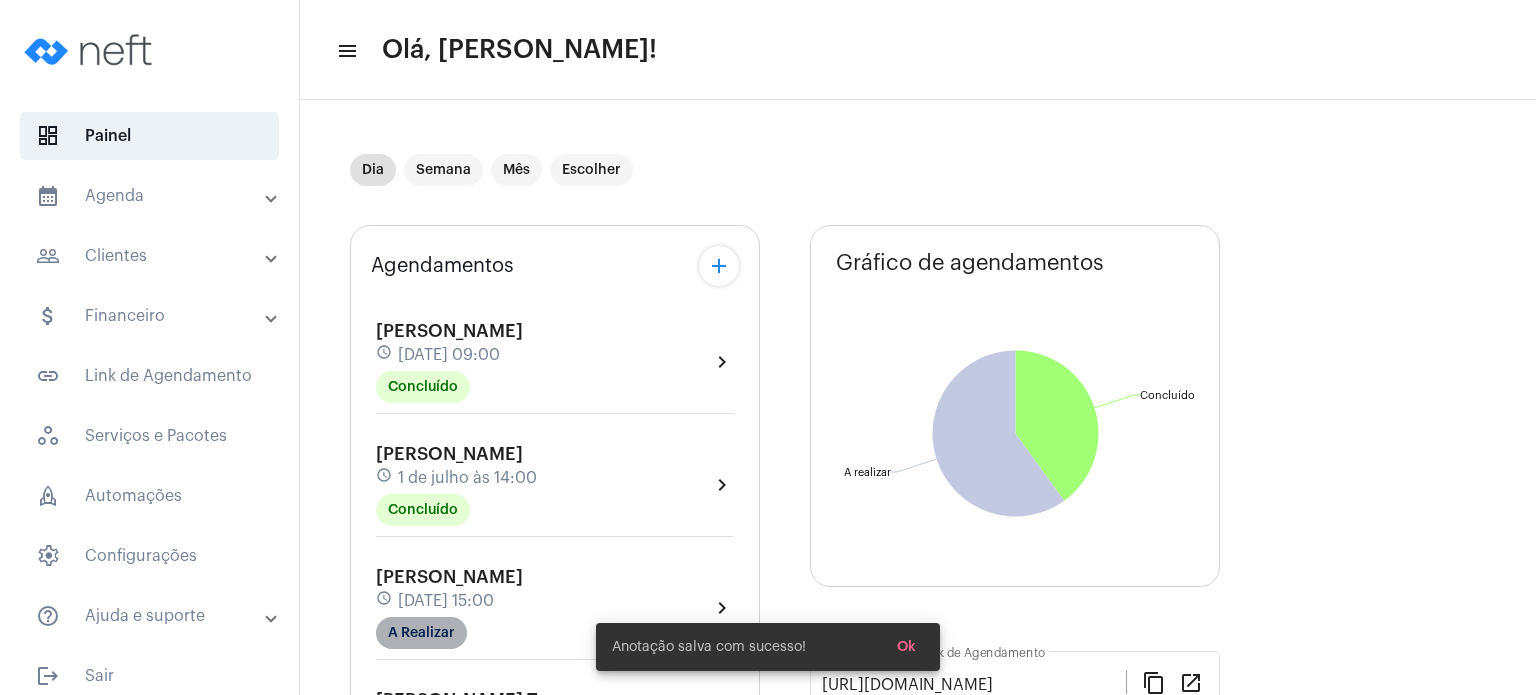 click on "A Realizar" 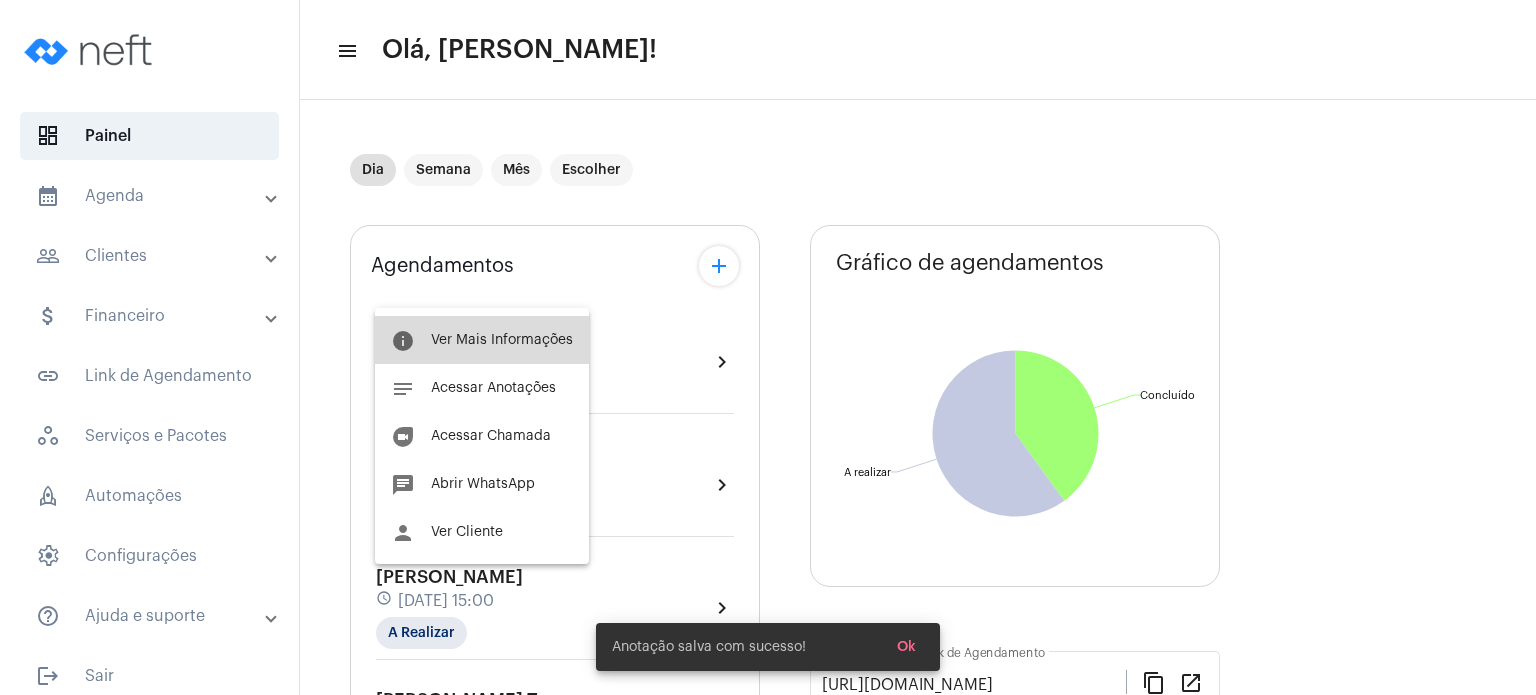 click on "info Ver Mais Informações" at bounding box center [482, 340] 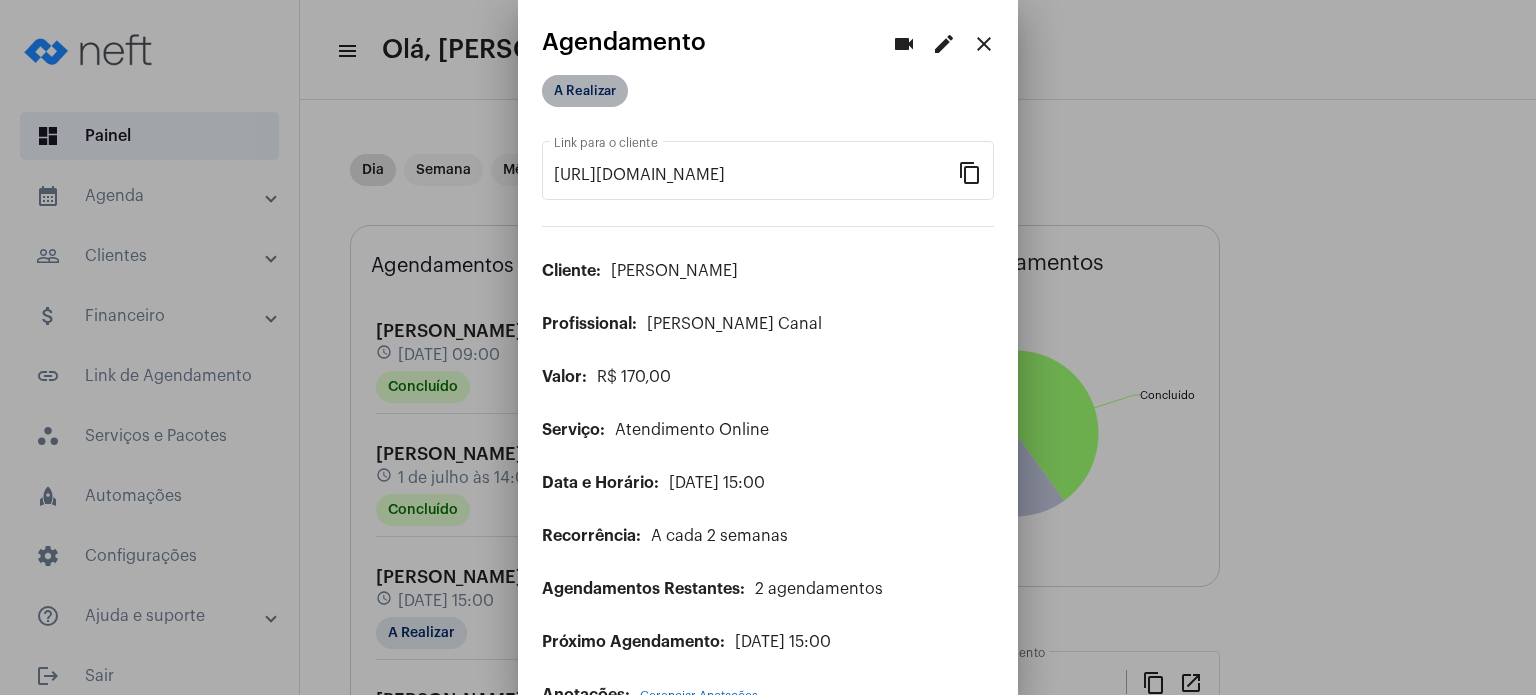 click on "A Realizar" at bounding box center [585, 91] 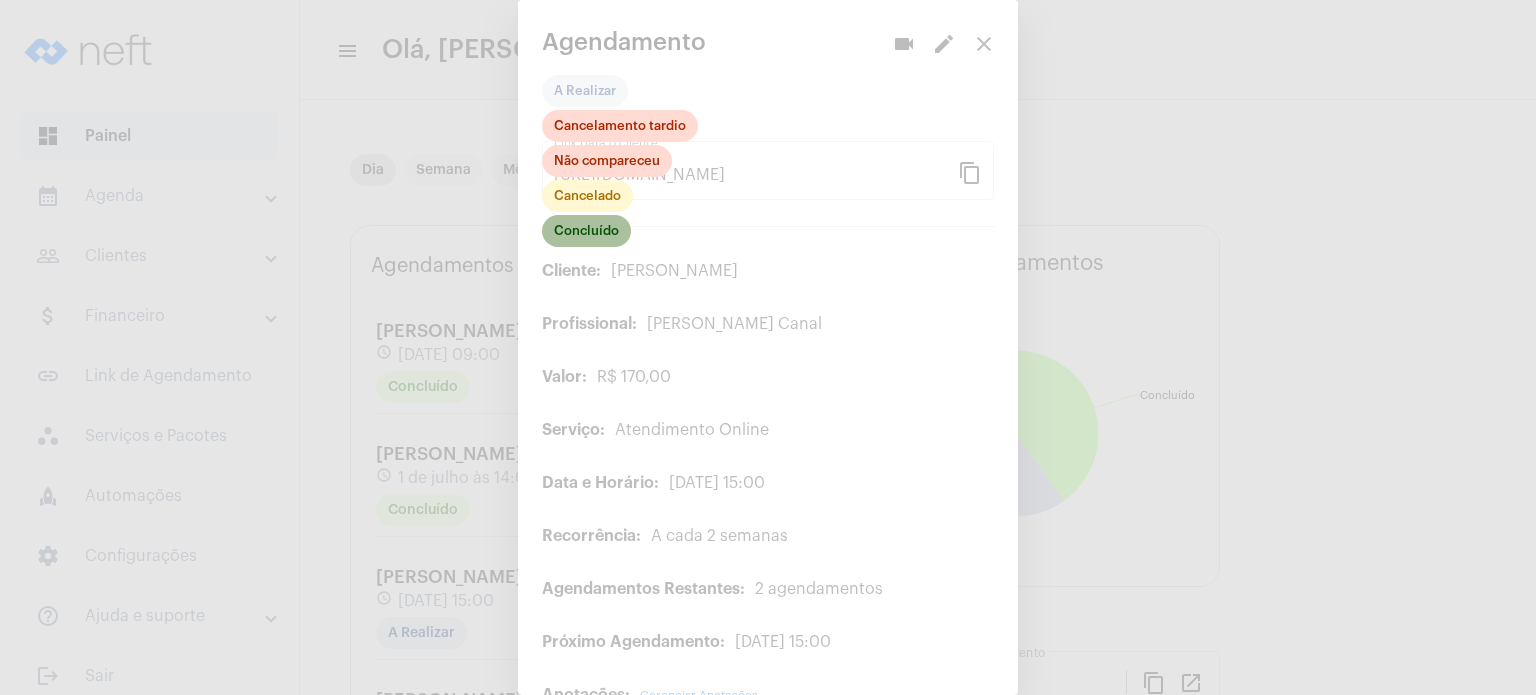 click on "Concluído" 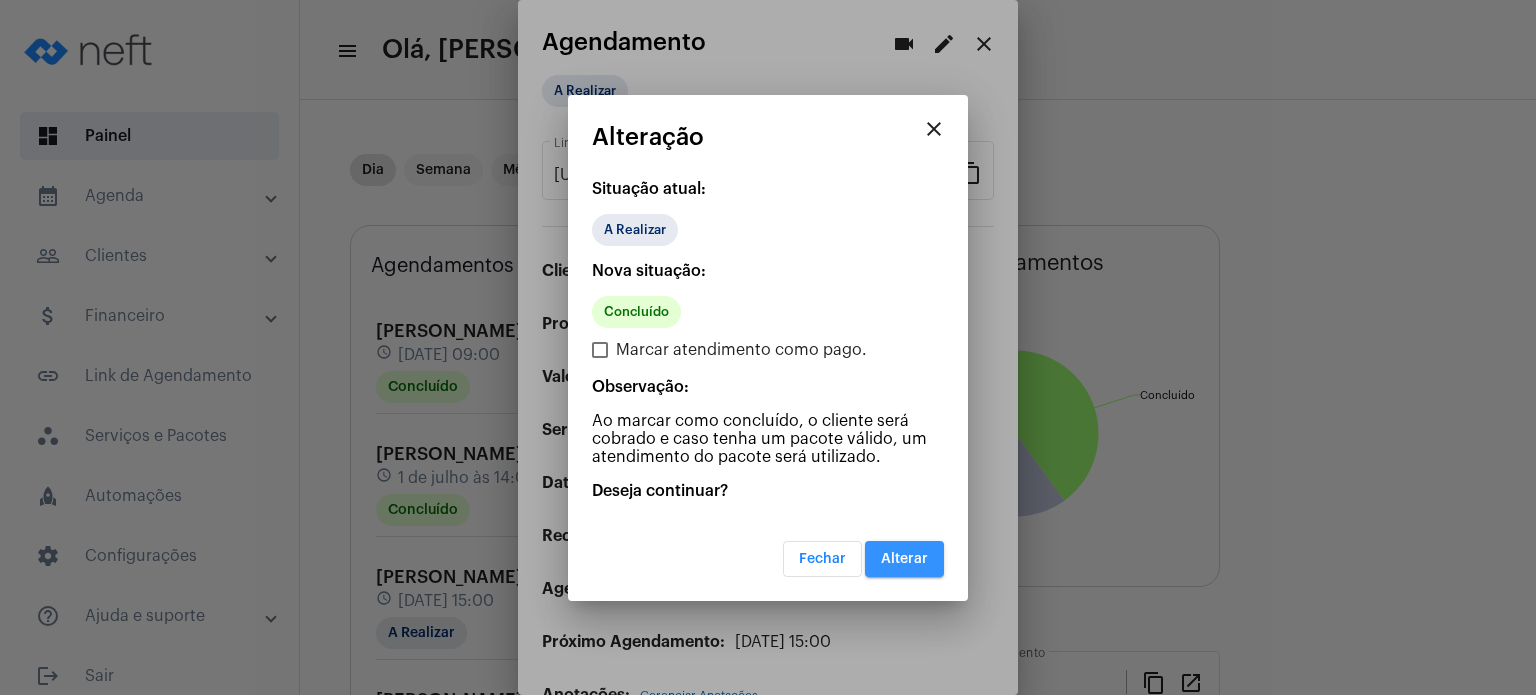 click on "Alterar" at bounding box center (904, 559) 